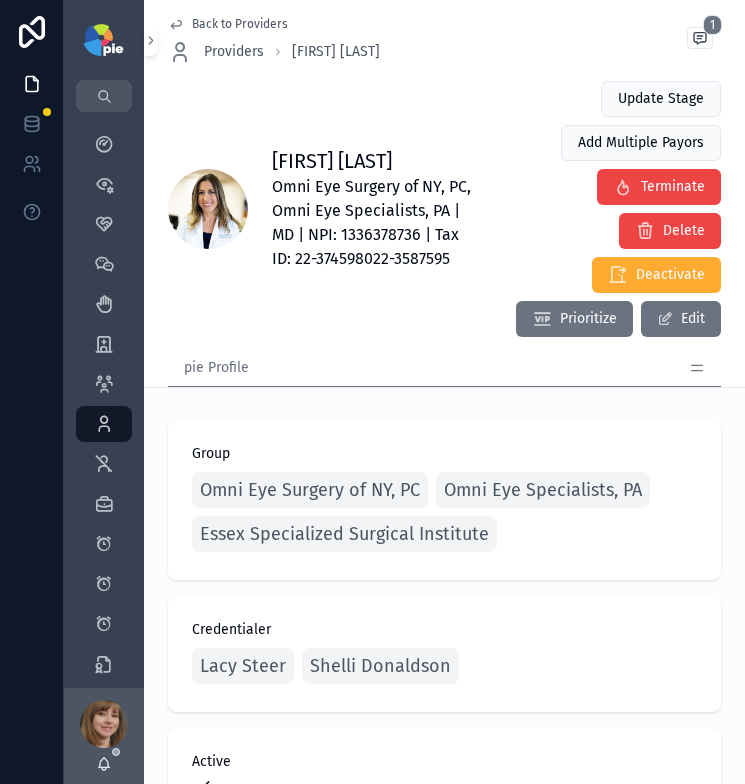 scroll, scrollTop: 0, scrollLeft: 0, axis: both 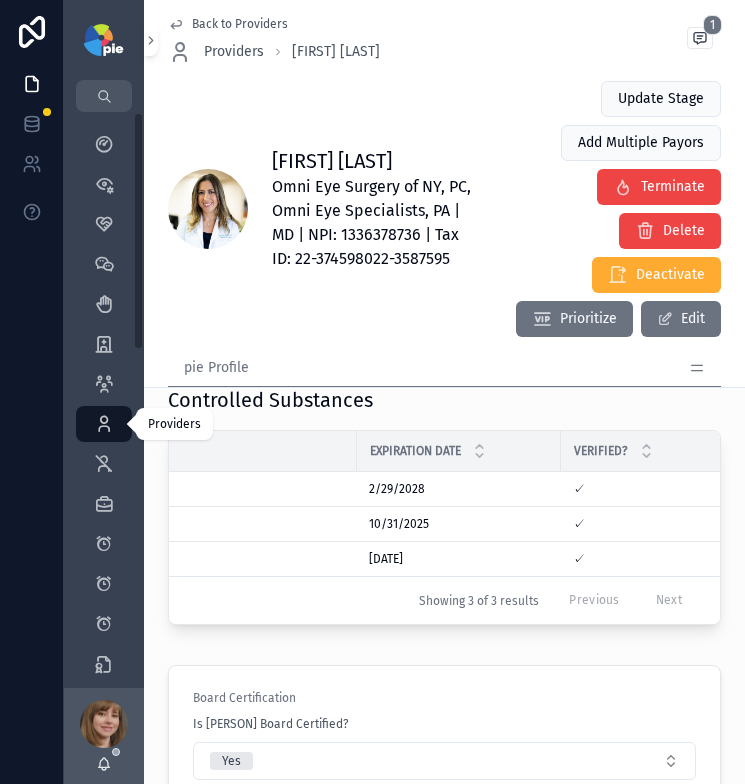 click at bounding box center [104, 424] 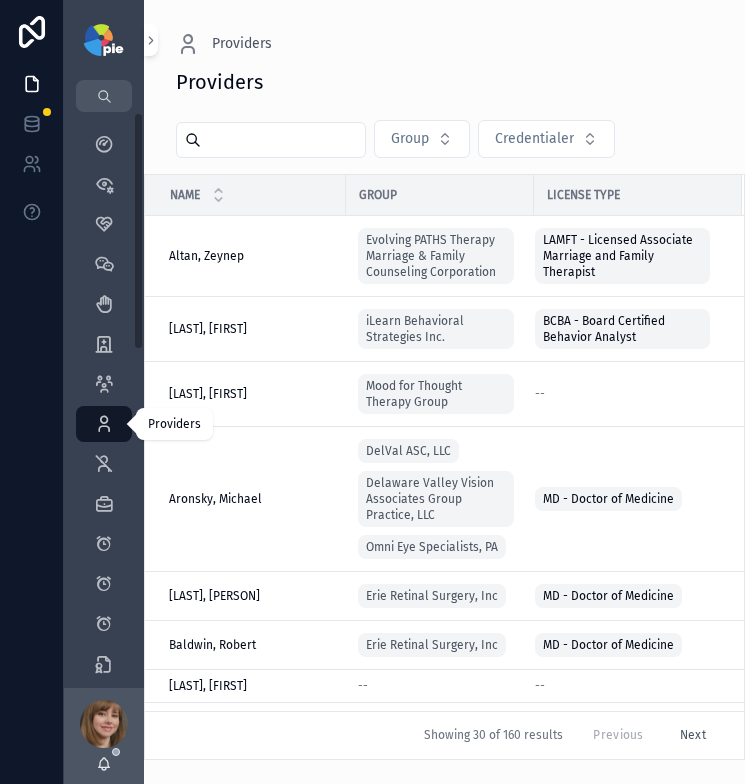 scroll, scrollTop: 0, scrollLeft: 0, axis: both 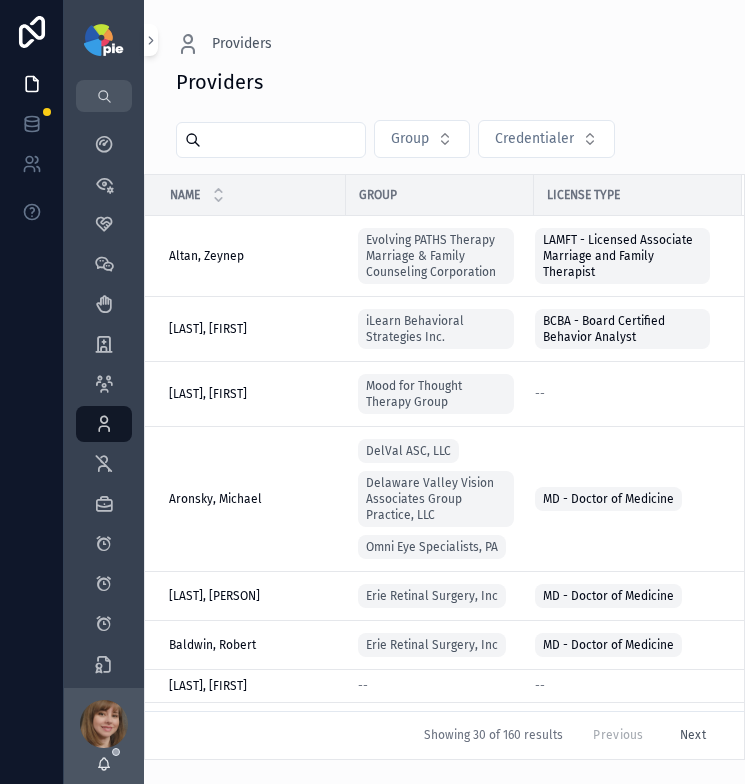 click at bounding box center (283, 140) 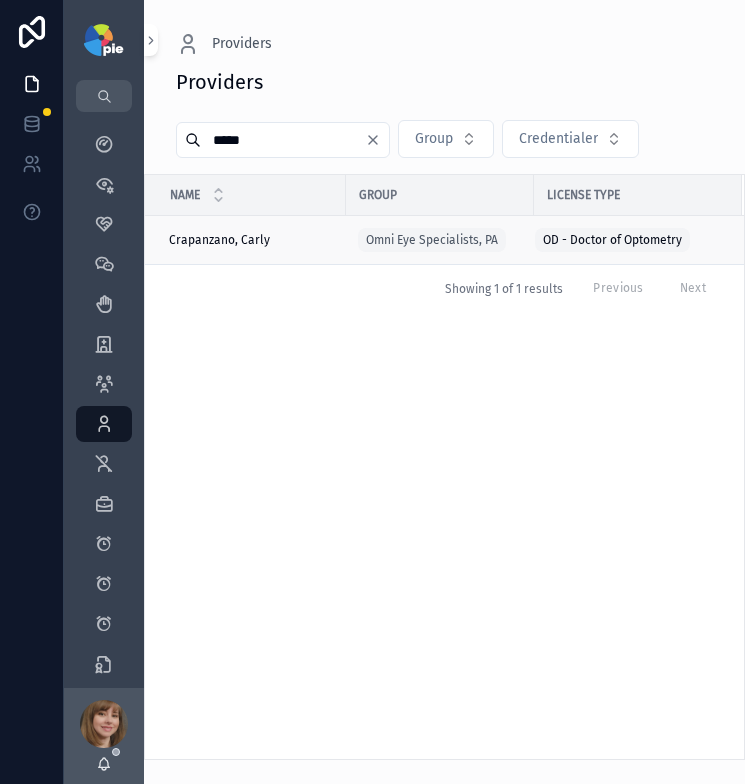 type on "*****" 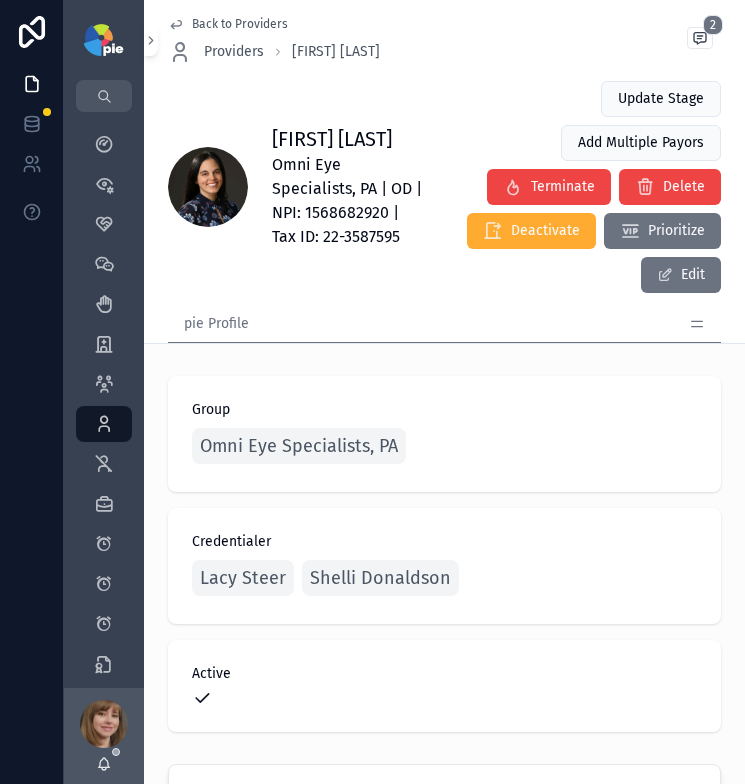 click 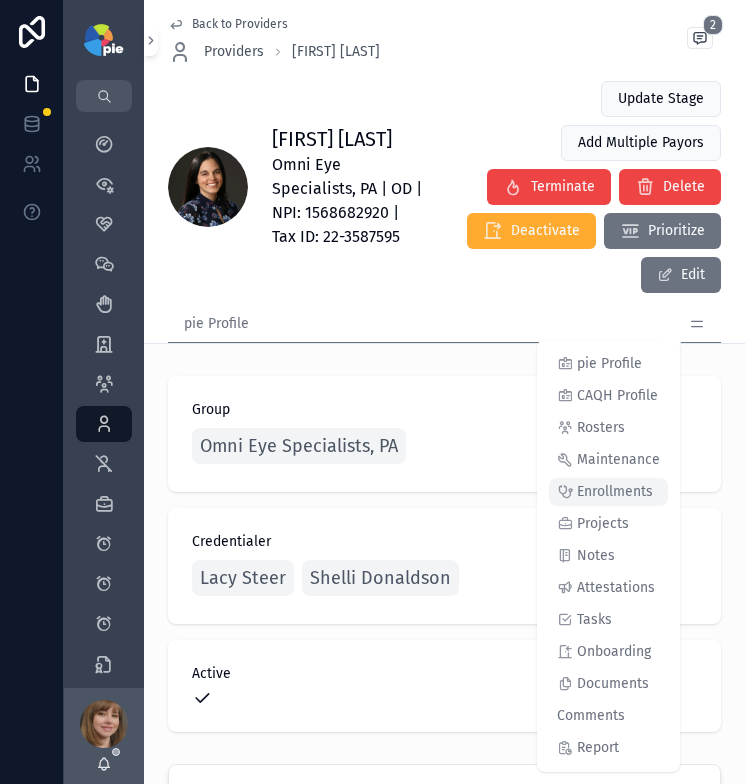 click on "Enrollments" at bounding box center [608, 492] 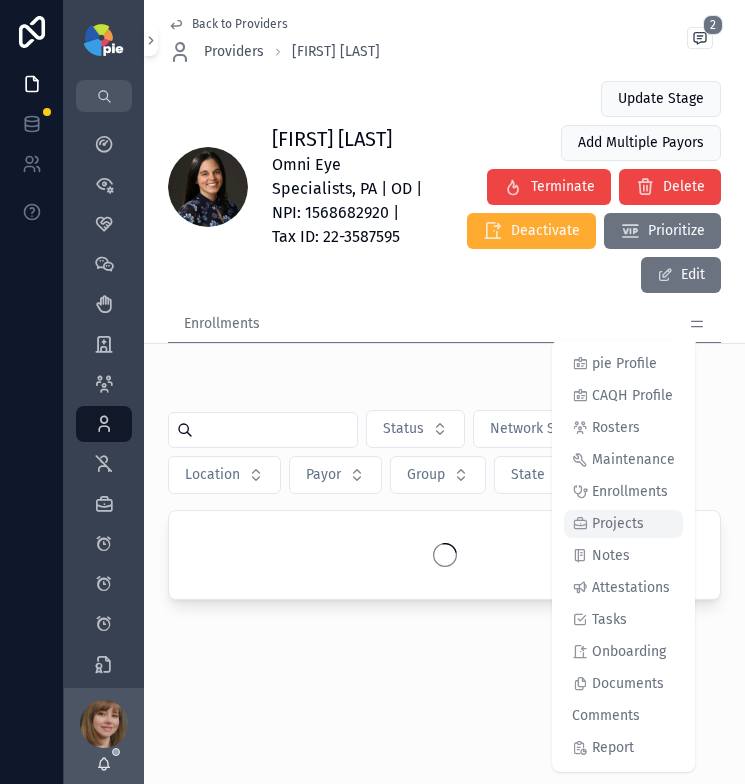 click on "Projects" at bounding box center [618, 524] 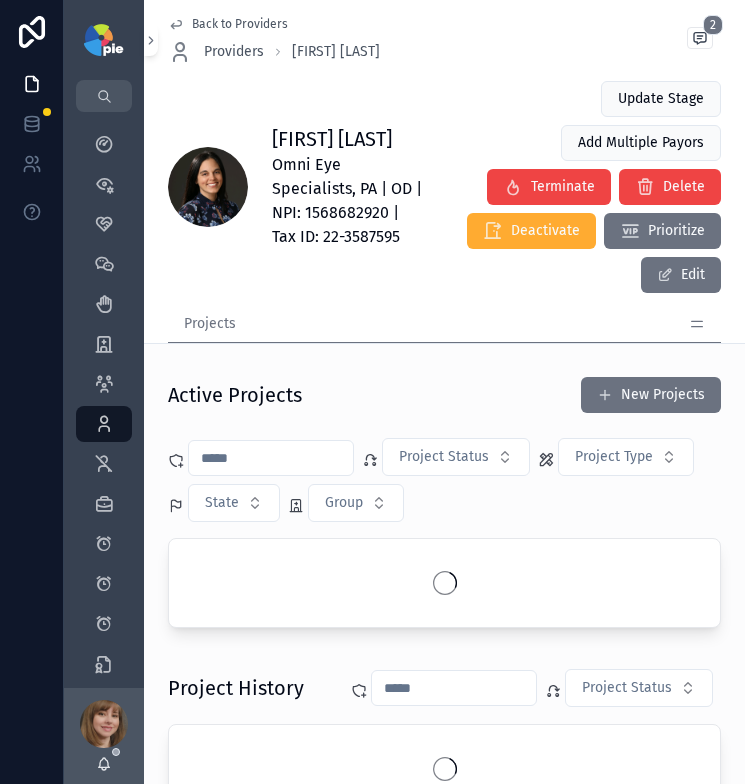 click on "Active Projects New Projects" at bounding box center (444, 395) 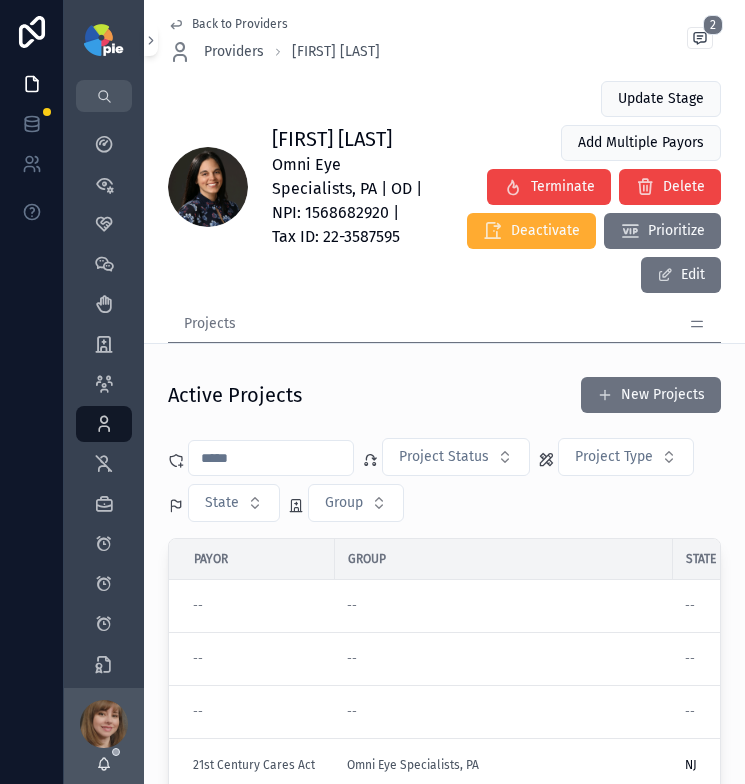 click at bounding box center (271, 458) 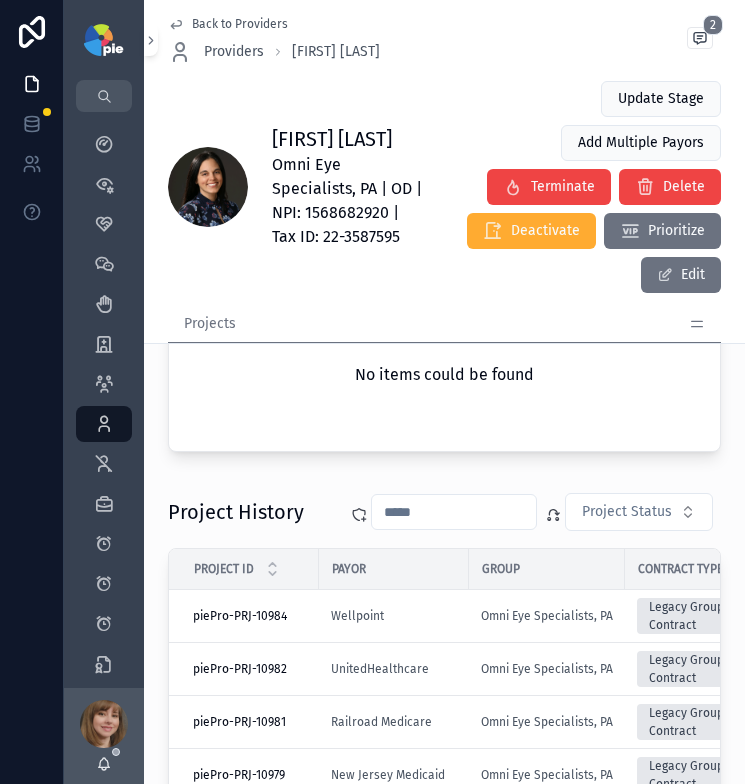 scroll, scrollTop: 293, scrollLeft: 0, axis: vertical 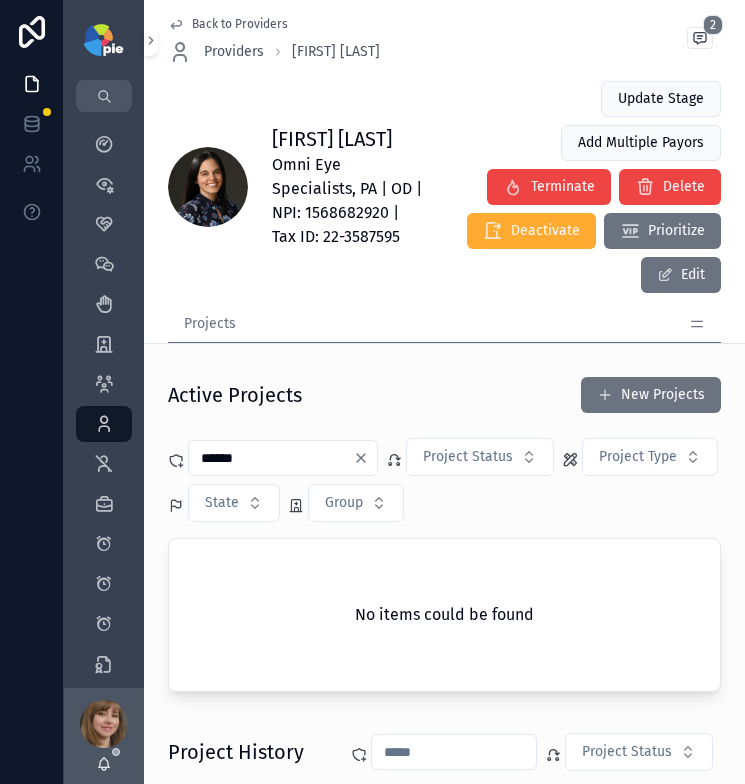 click on "******" at bounding box center (271, 458) 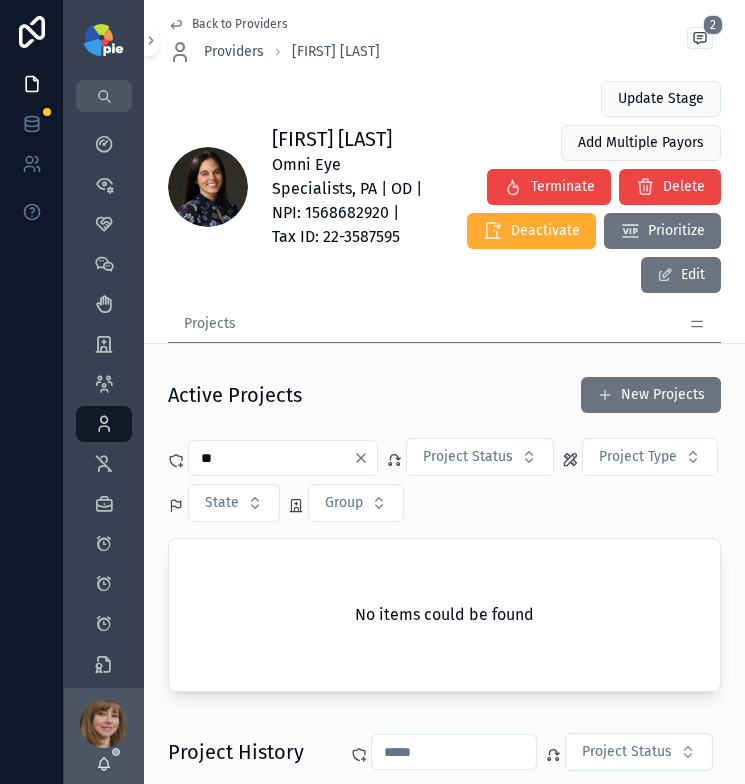 type on "*" 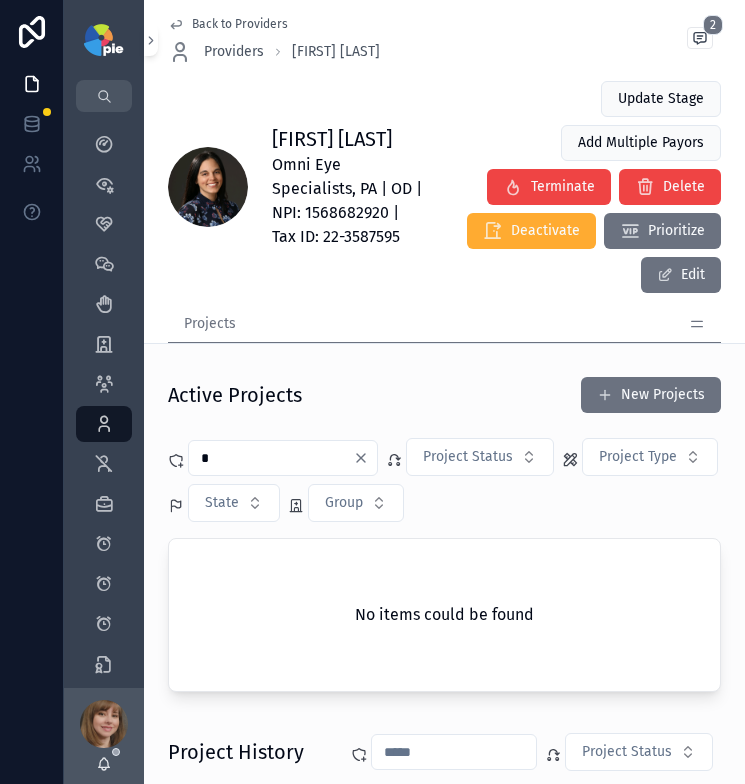 type 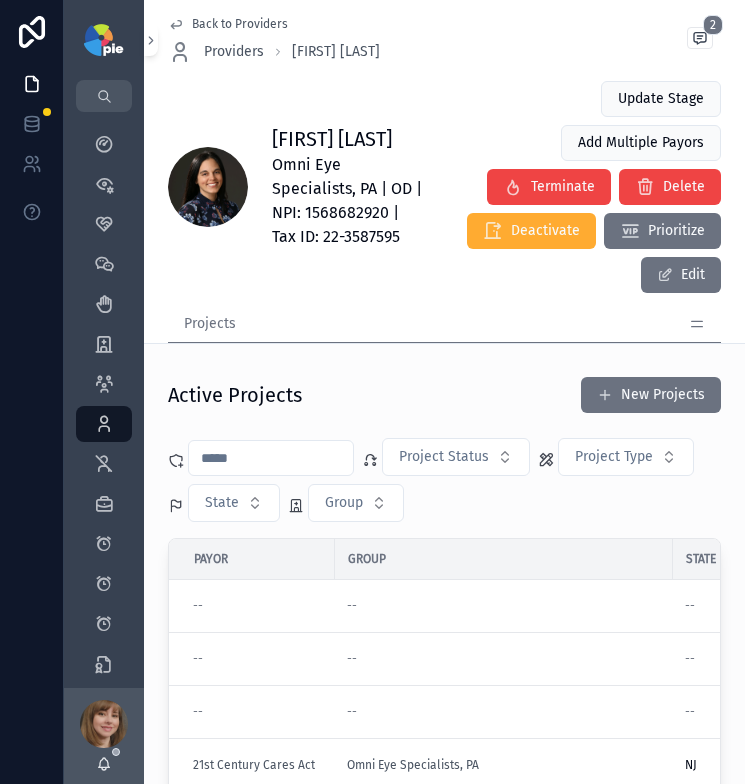 click on "Active Projects New Projects" at bounding box center [444, 395] 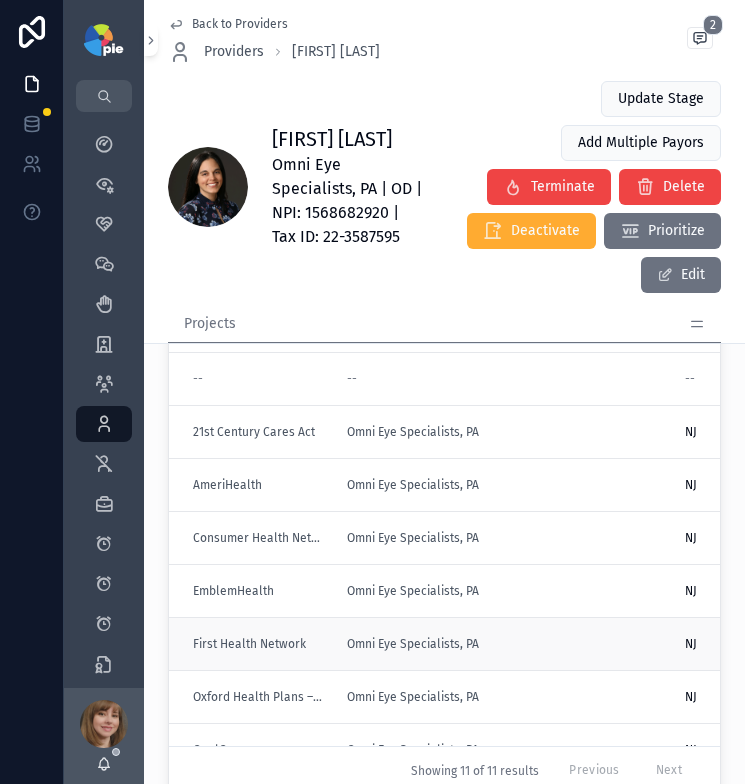 scroll, scrollTop: 273, scrollLeft: 0, axis: vertical 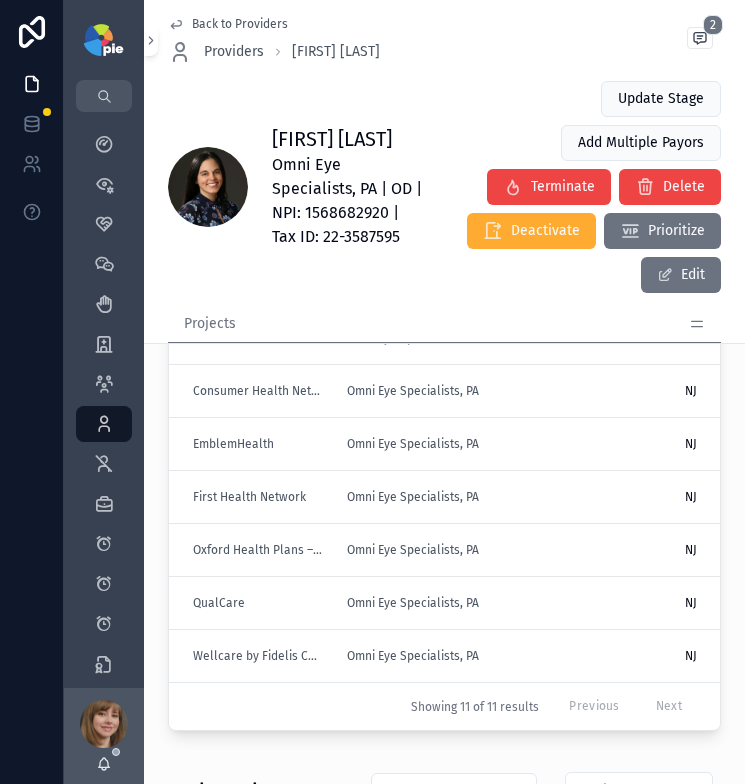 click on "[FIRST] [LAST] Omni Eye Specialists, PA | OD | NPI: 1568682920 | Tax ID: 22-3587595 Update Stage Add Multiple Payors Terminate Delete Deactivate Prioritize Edit" at bounding box center [444, 187] 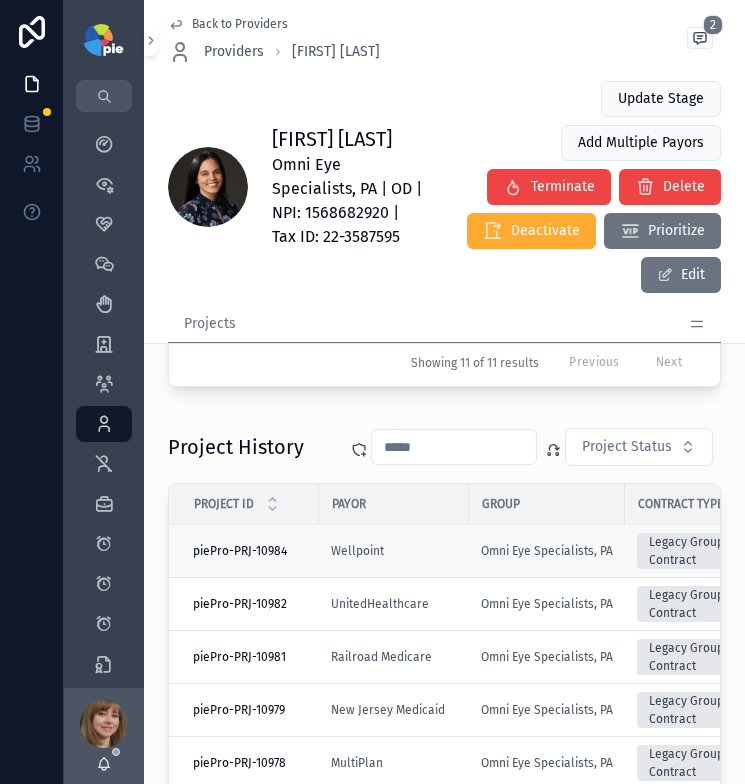scroll, scrollTop: 739, scrollLeft: 0, axis: vertical 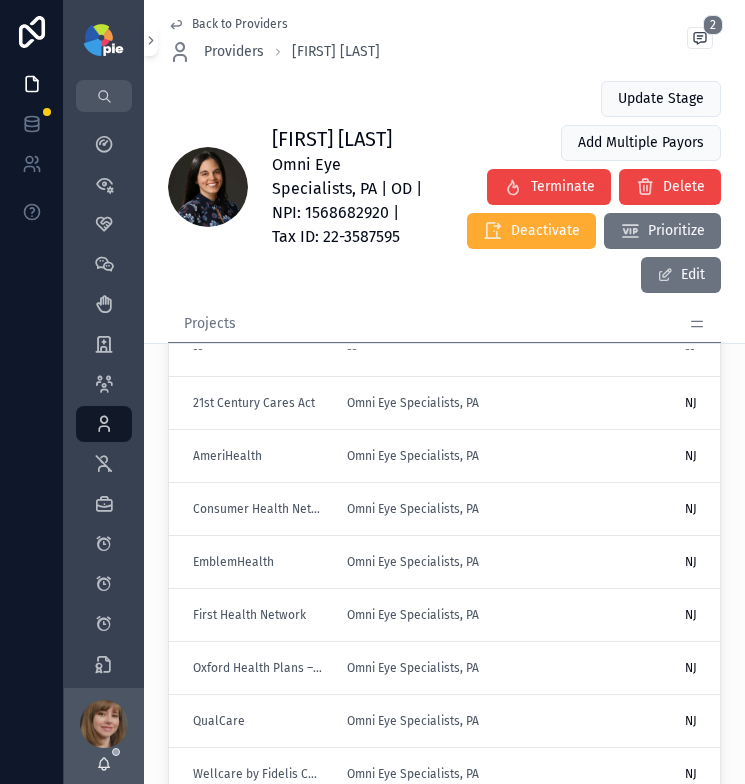 click 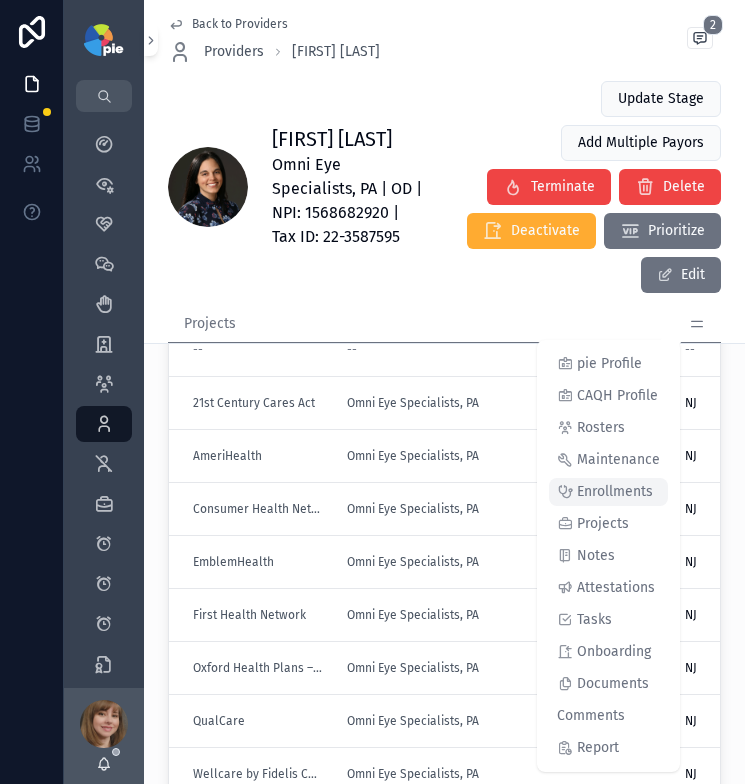 click on "Enrollments" at bounding box center (615, 492) 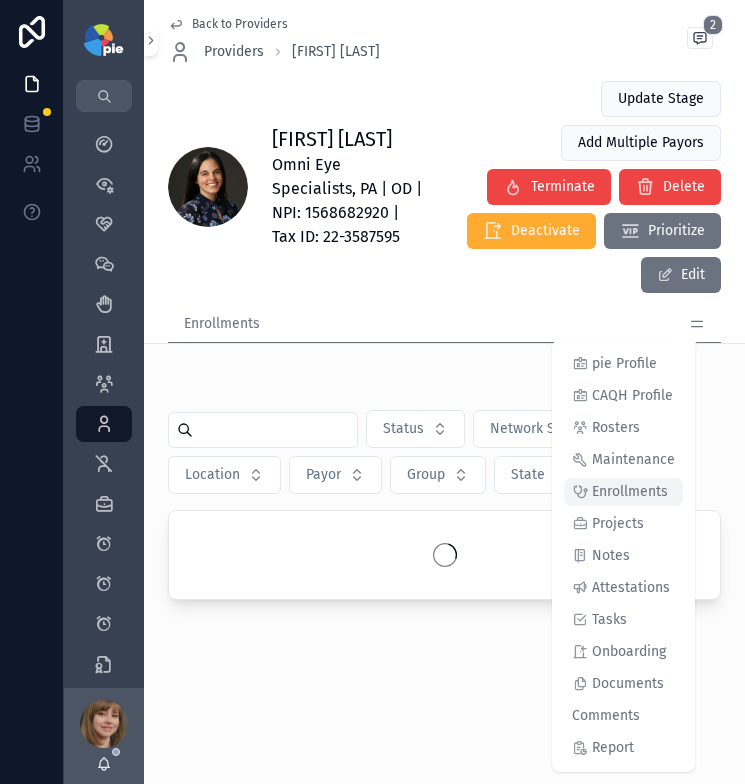 scroll, scrollTop: 0, scrollLeft: 0, axis: both 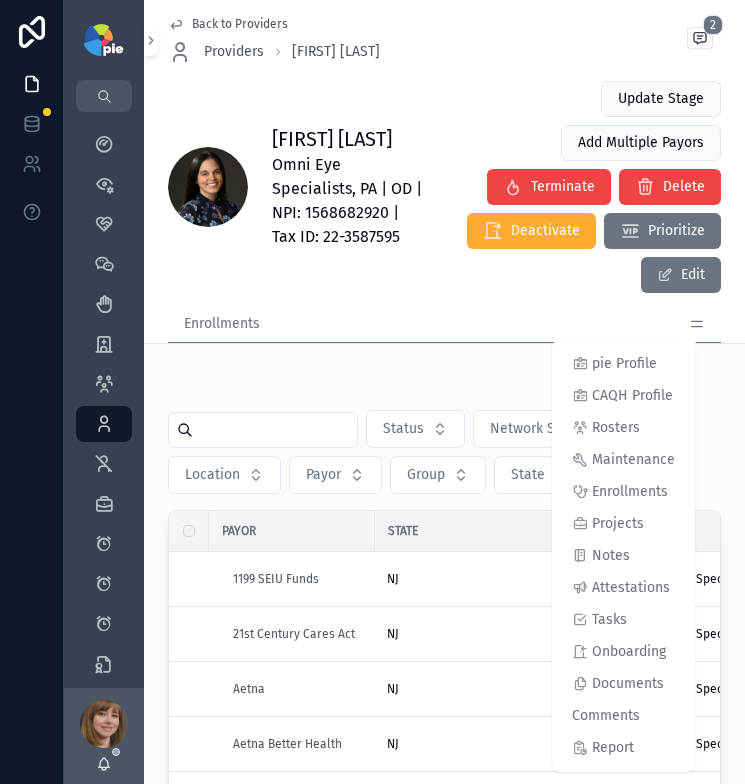 click on "[FIRST] [LAST] Omni Eye Specialists, PA | OD | NPI: 1568682920 | Tax ID: 22-3587595 Update Stage Add Multiple Payors Terminate Delete Deactivate Prioritize Edit" at bounding box center [444, 187] 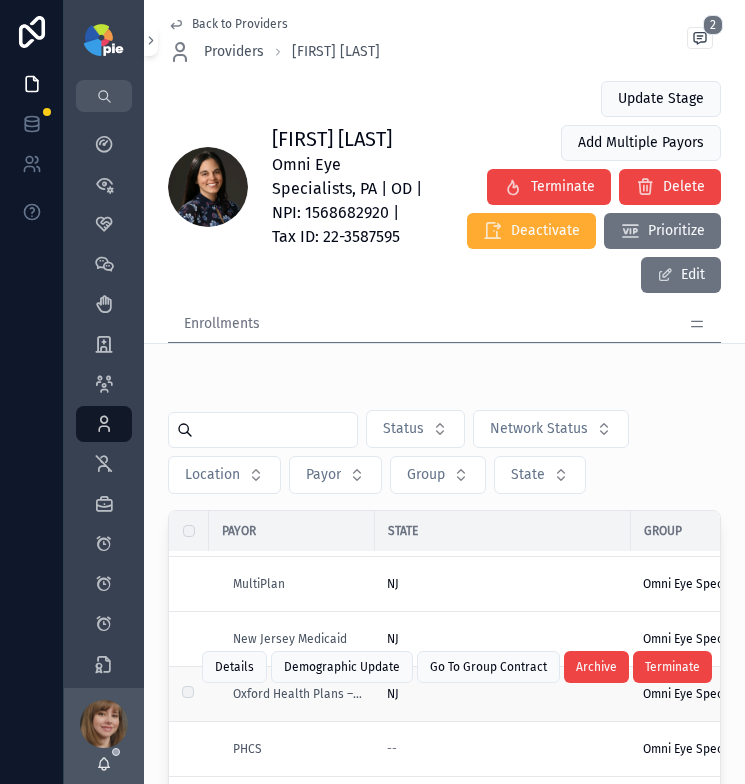 scroll, scrollTop: 1110, scrollLeft: 0, axis: vertical 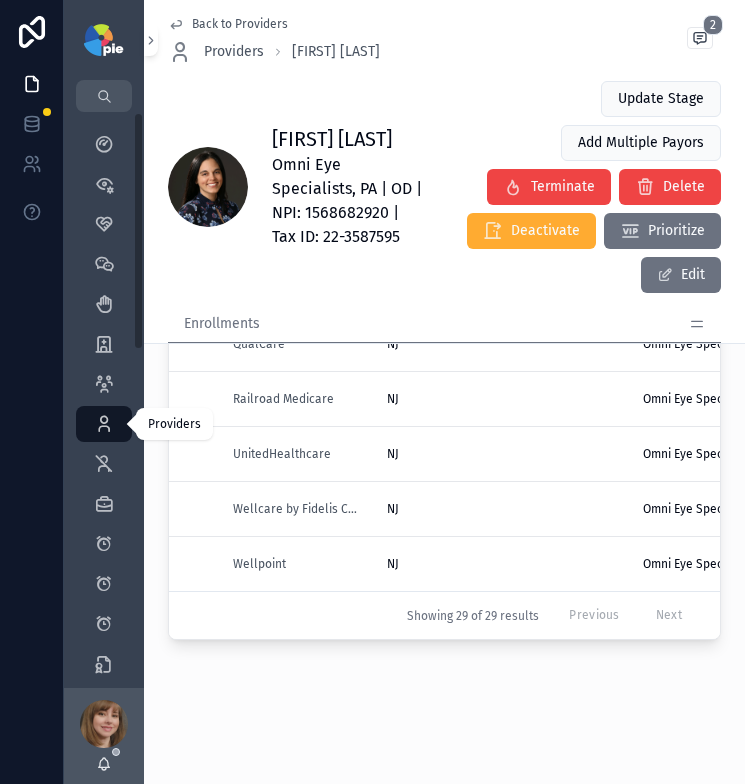 click at bounding box center [104, 424] 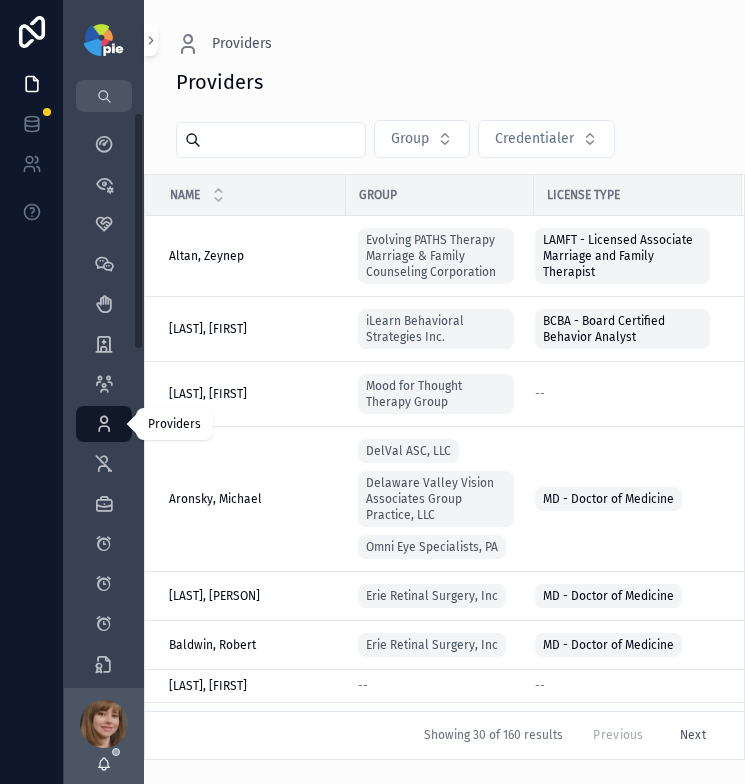 scroll, scrollTop: 0, scrollLeft: 0, axis: both 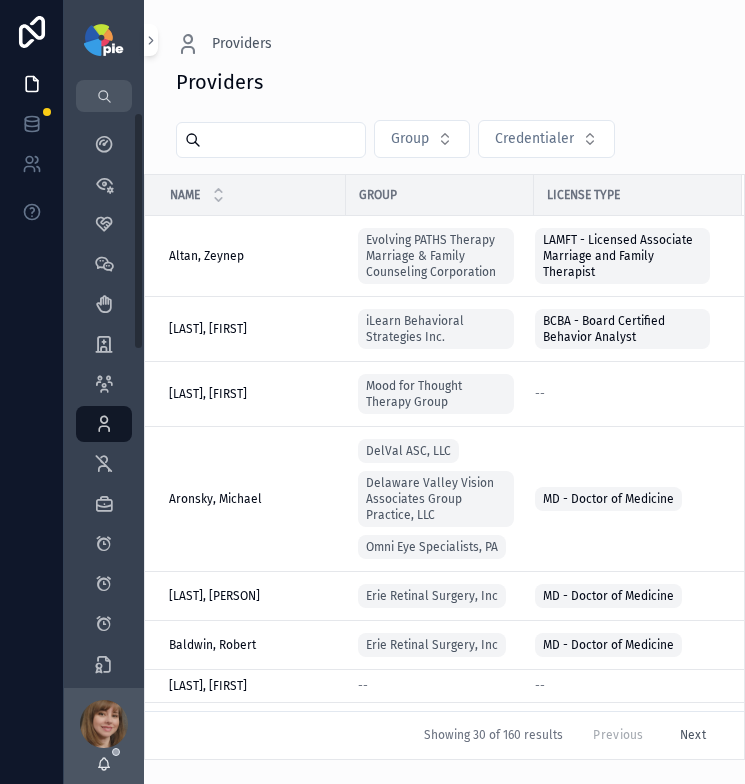 click at bounding box center (283, 140) 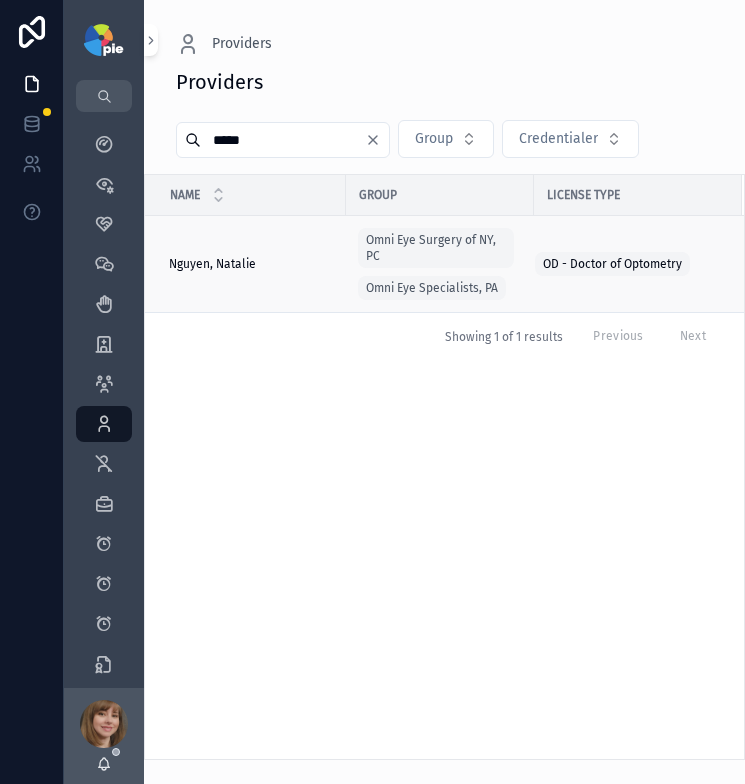 type on "*****" 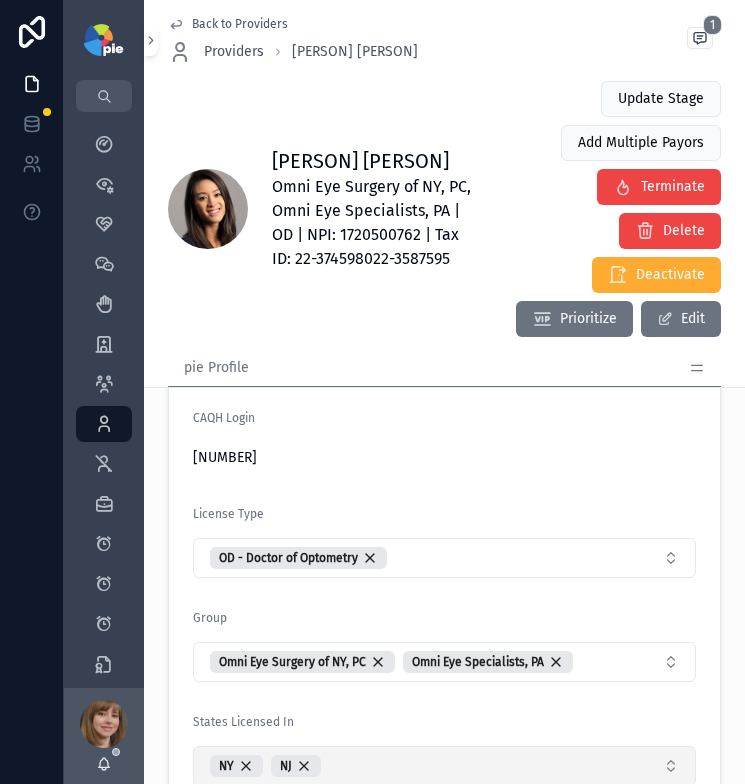 scroll, scrollTop: 990, scrollLeft: 0, axis: vertical 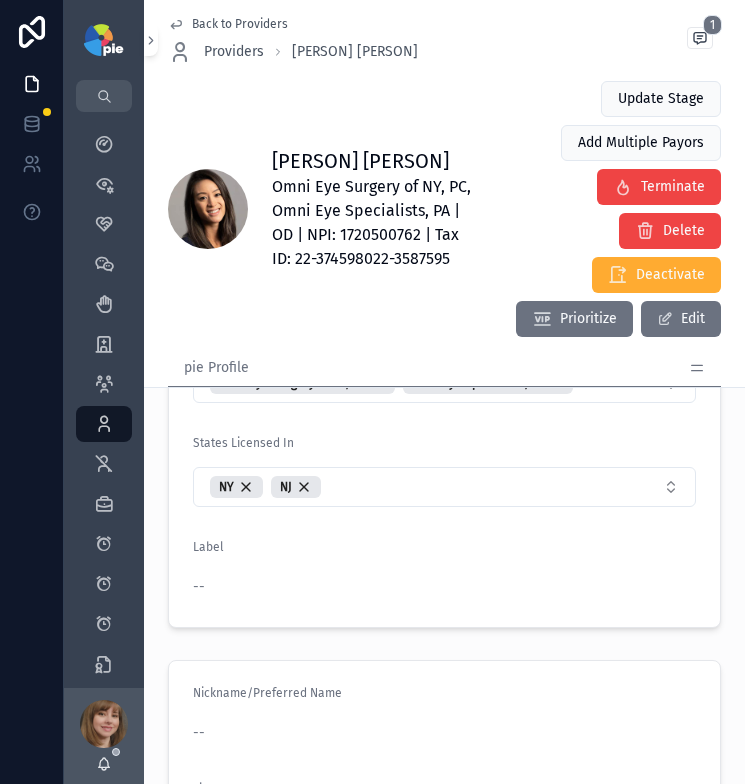 click 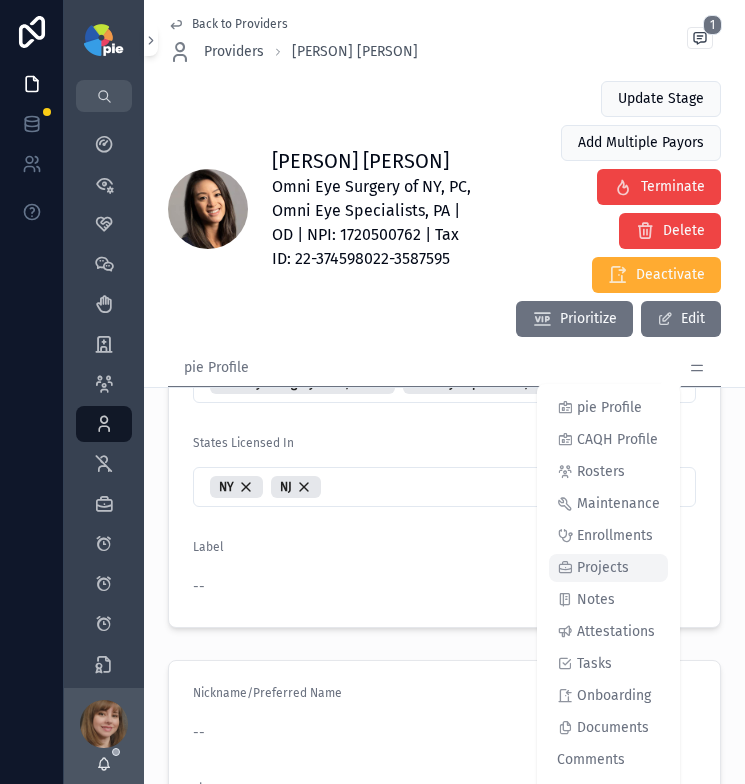 click on "Projects" at bounding box center [608, 568] 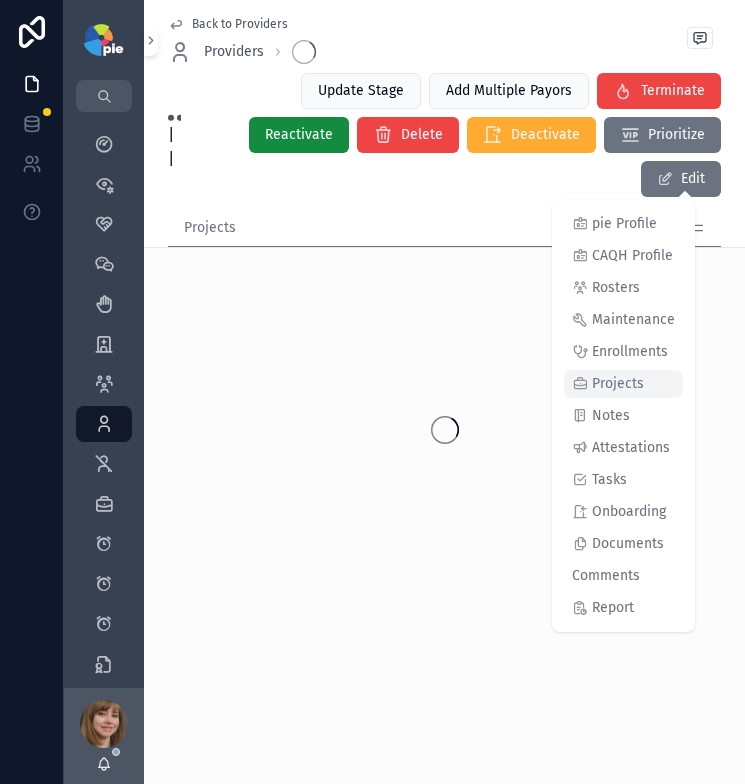 scroll, scrollTop: 0, scrollLeft: 0, axis: both 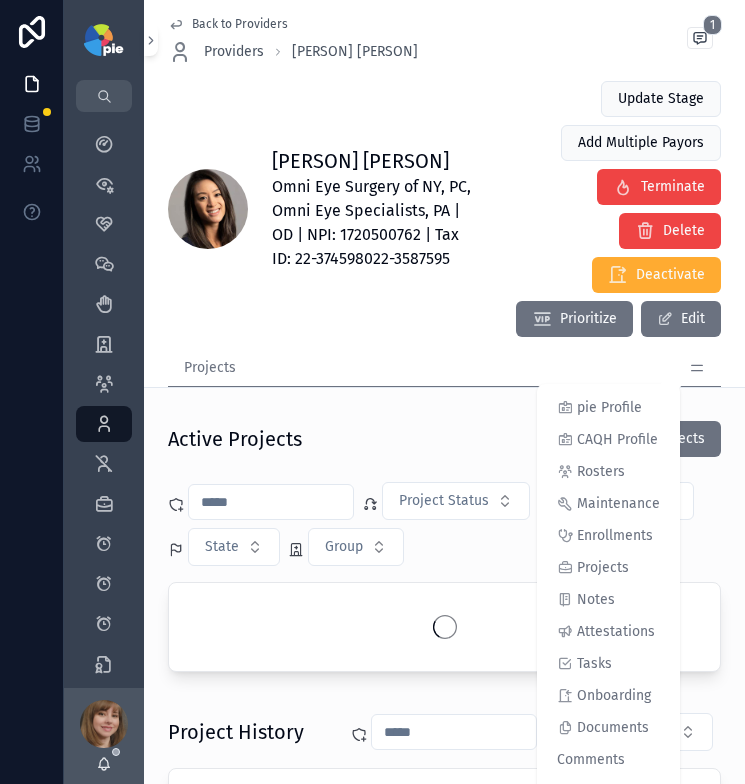 click at bounding box center [271, 502] 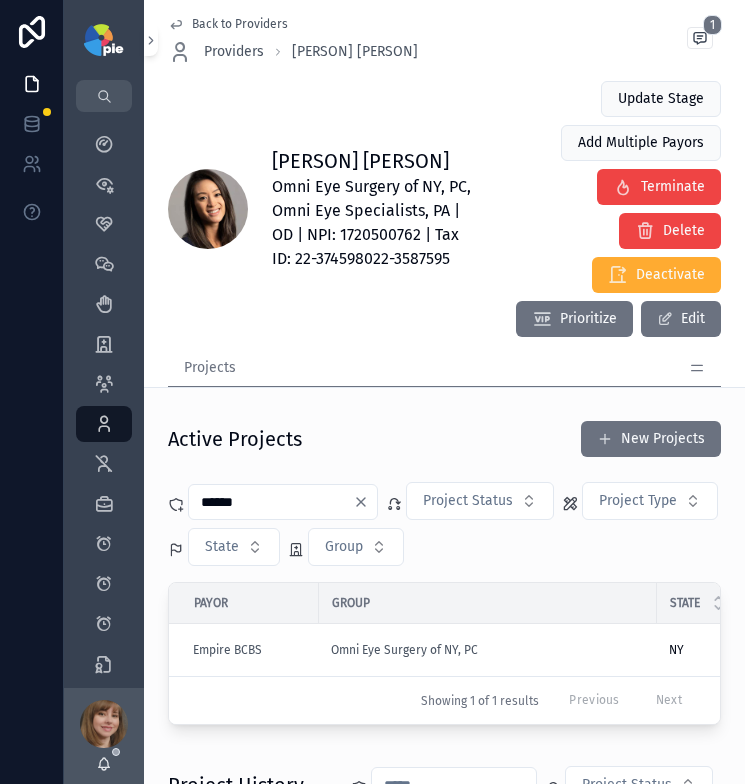 type on "******" 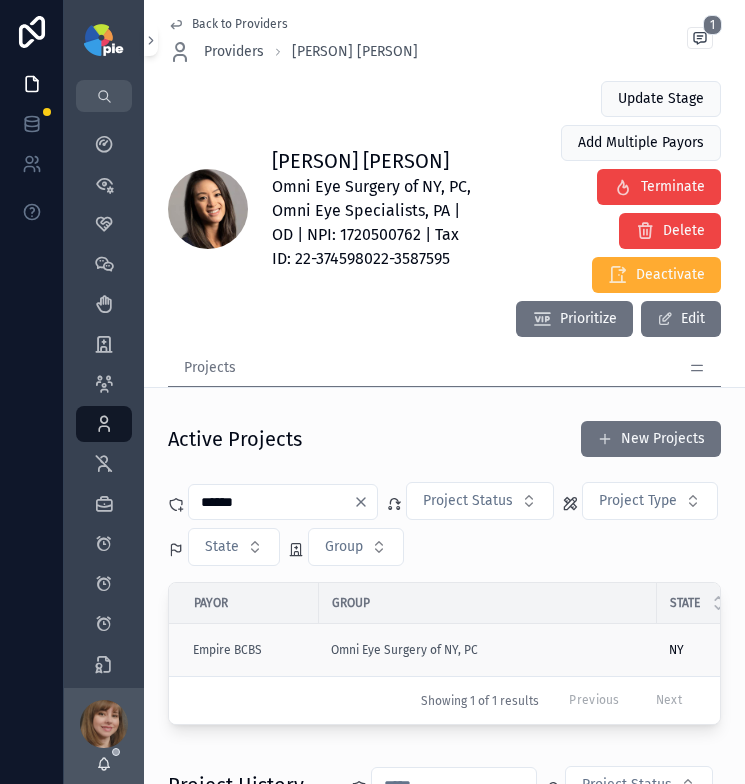 click on "Empire BCBS" at bounding box center (244, 650) 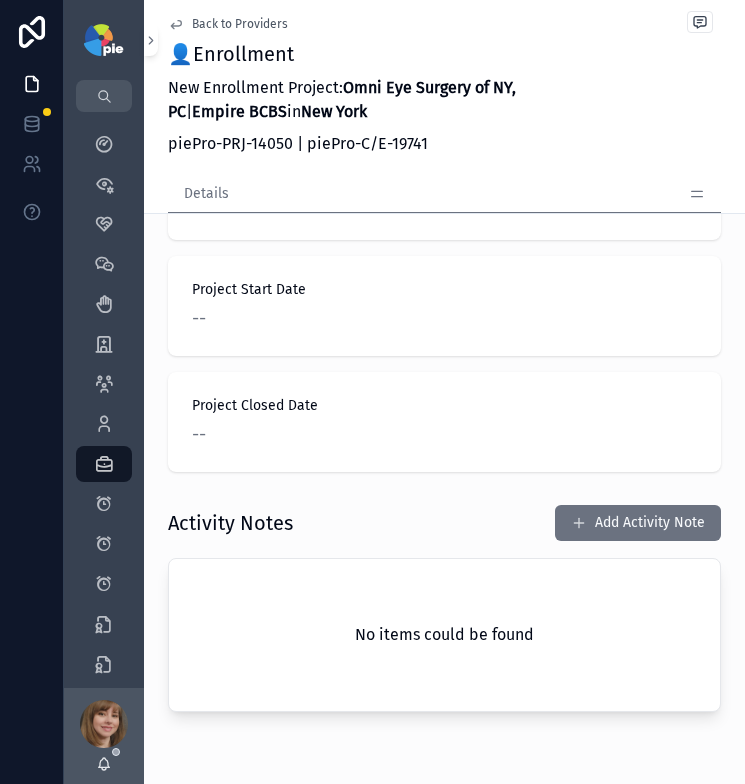 scroll, scrollTop: 1449, scrollLeft: 0, axis: vertical 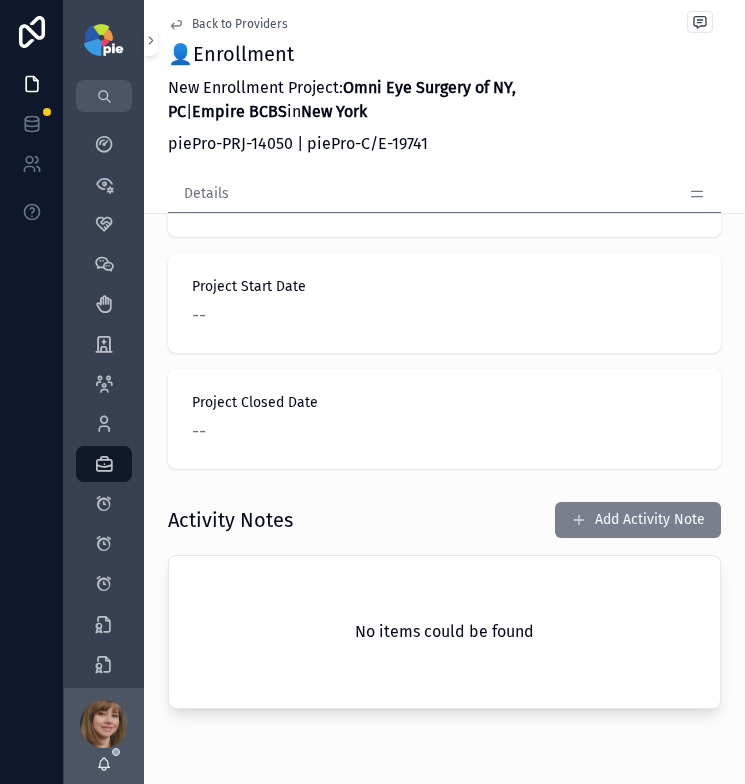 click on "Add Activity Note" at bounding box center [638, 520] 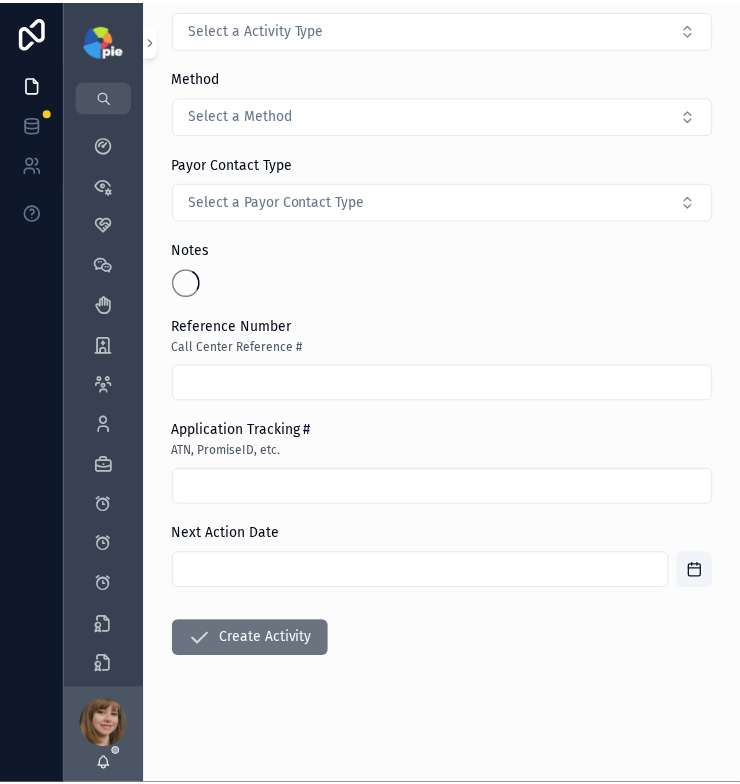 scroll, scrollTop: 0, scrollLeft: 0, axis: both 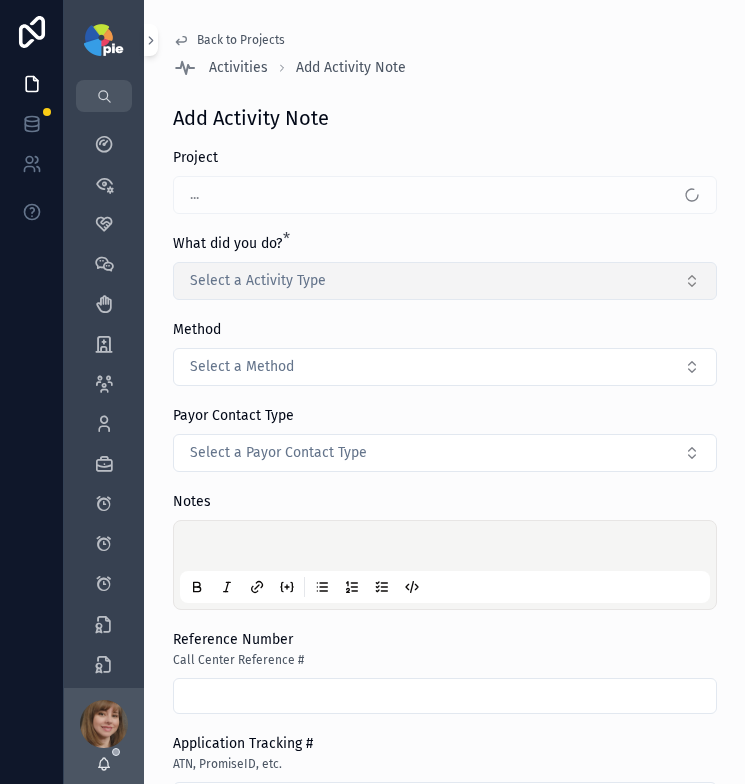 click on "Select a Activity Type" at bounding box center [445, 281] 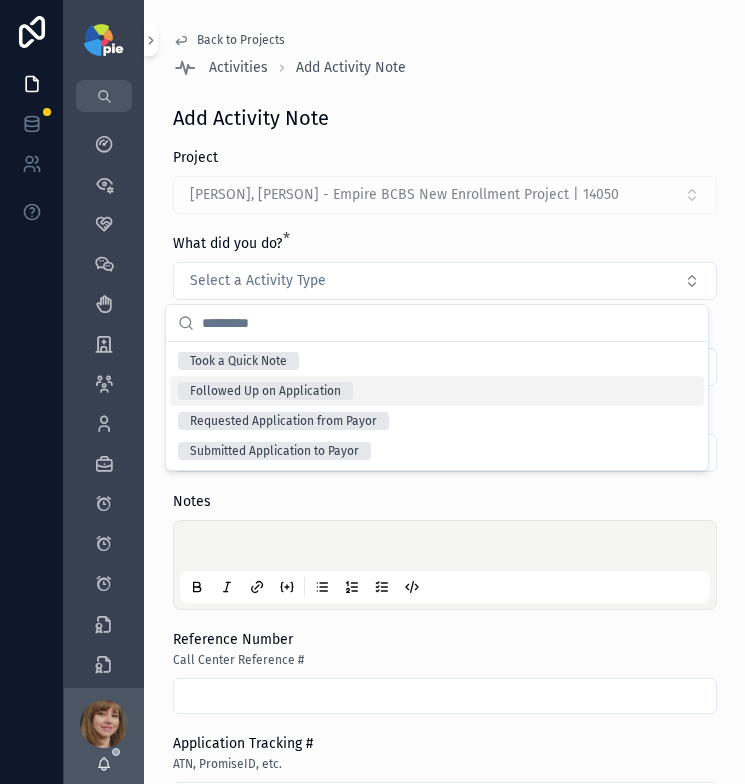click on "Followed Up on Application" at bounding box center [437, 391] 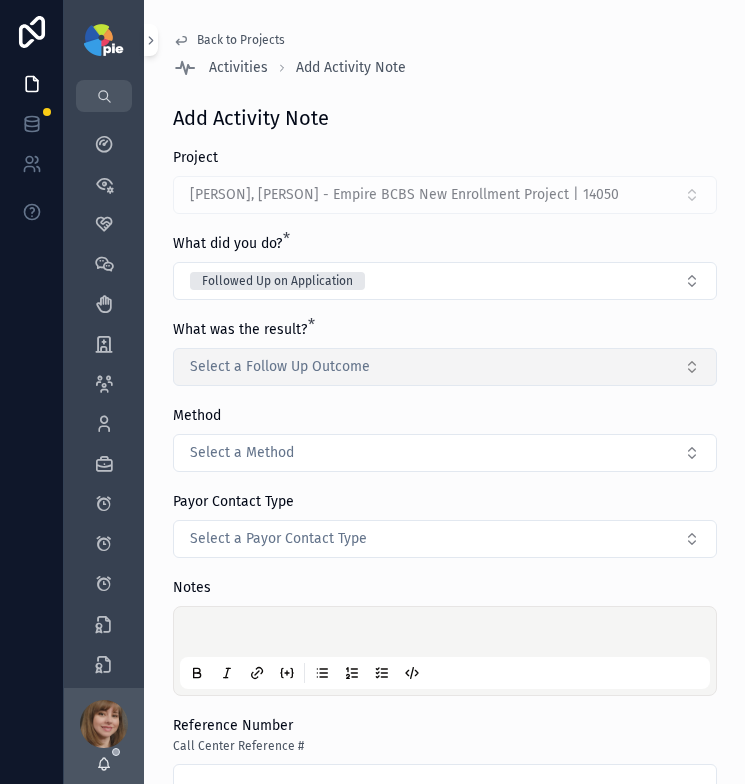 click on "Select a Follow Up Outcome" at bounding box center (445, 367) 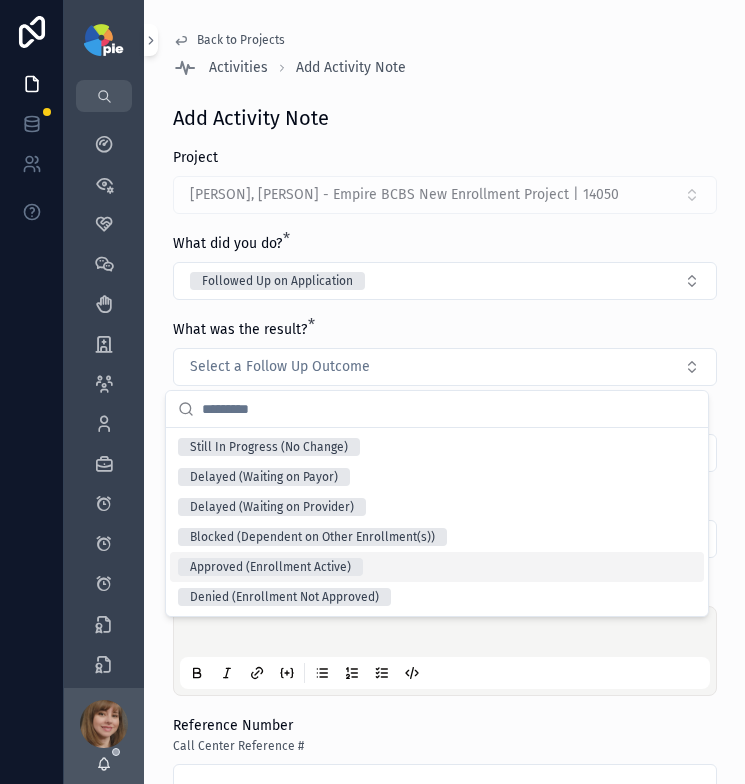 click on "Approved (Enrollment Active)" at bounding box center [437, 567] 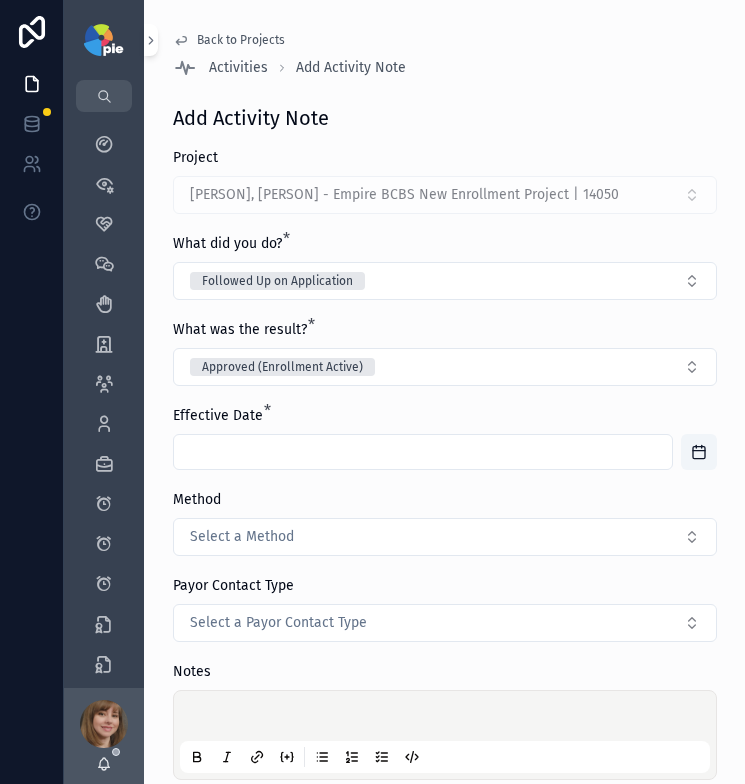 click at bounding box center [423, 452] 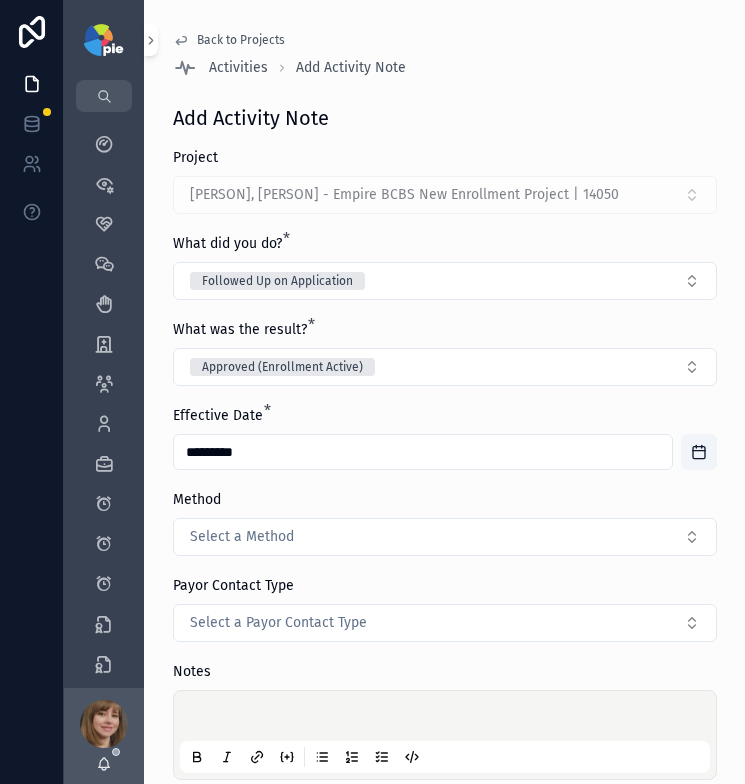 type on "*********" 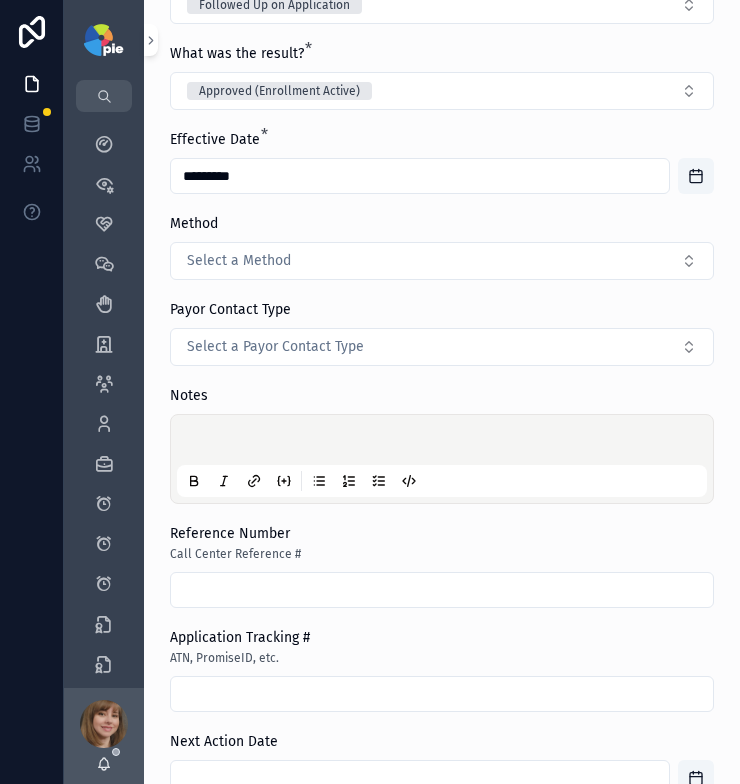 scroll, scrollTop: 354, scrollLeft: 0, axis: vertical 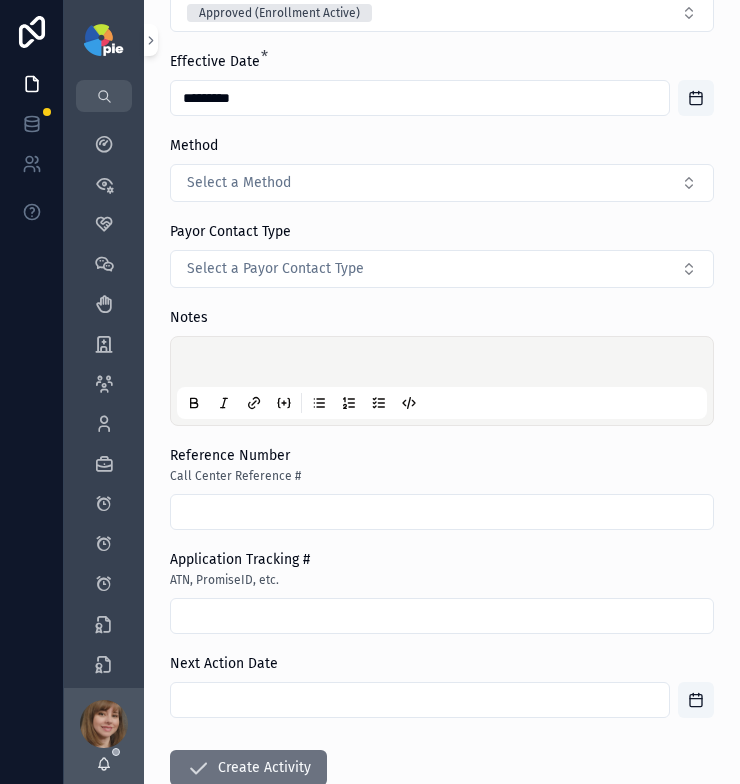 click at bounding box center (446, 365) 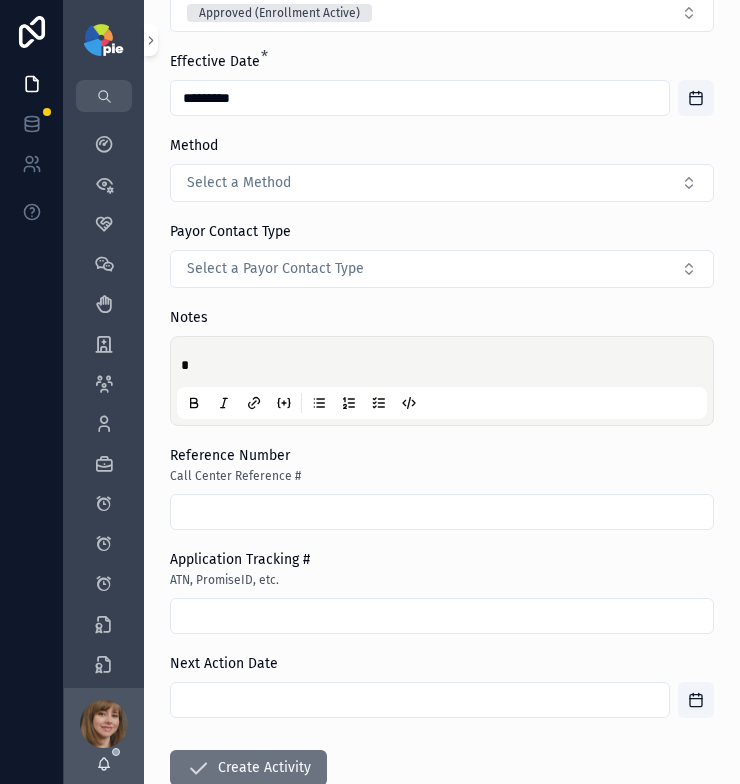 type 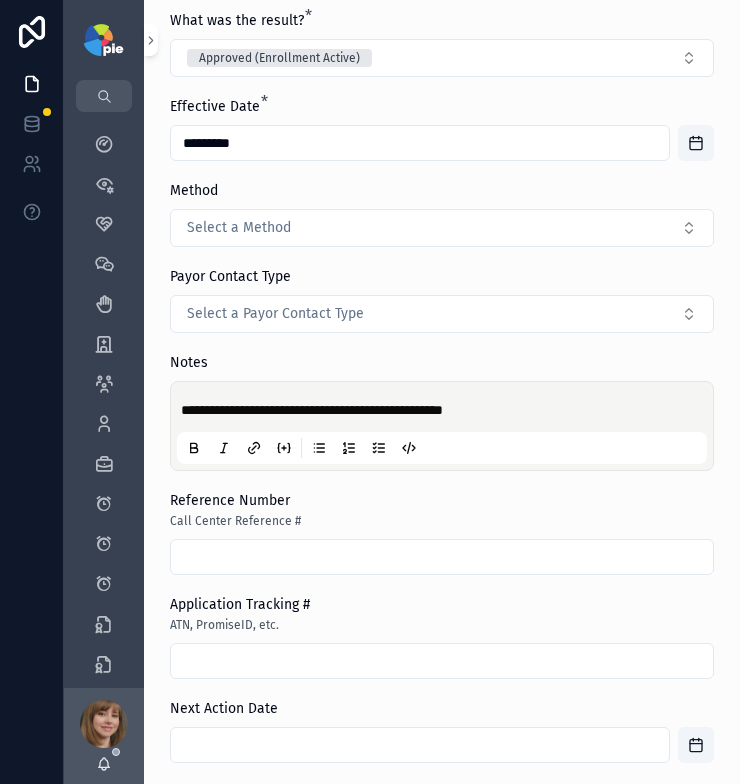 scroll, scrollTop: 309, scrollLeft: 0, axis: vertical 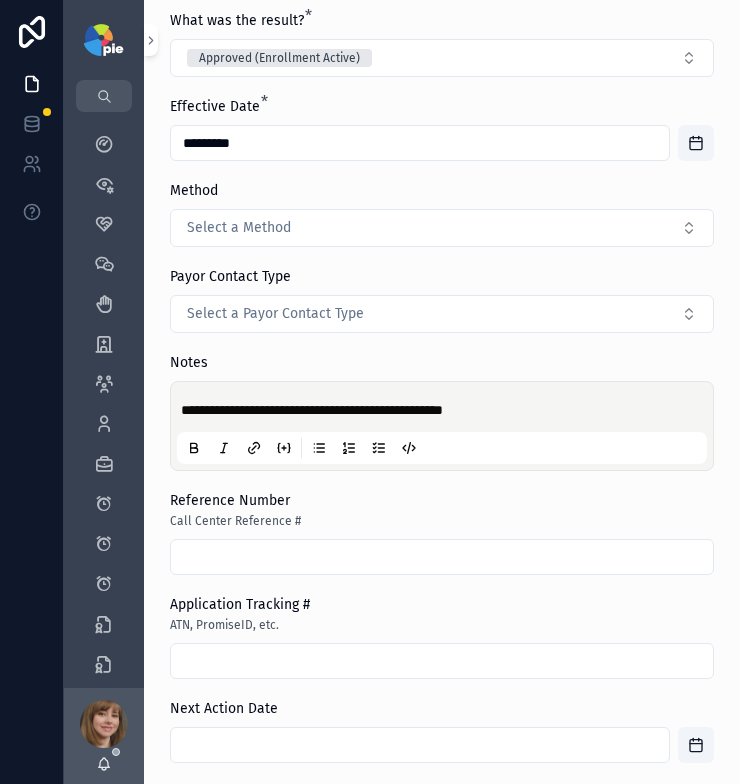 drag, startPoint x: 252, startPoint y: 409, endPoint x: 286, endPoint y: 382, distance: 43.416588 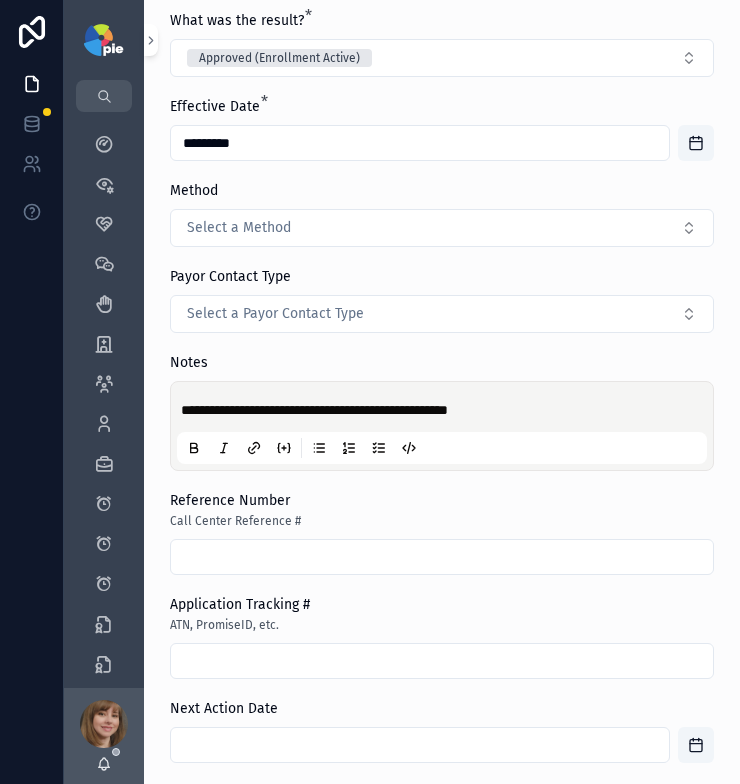 click on "**********" at bounding box center [442, 399] 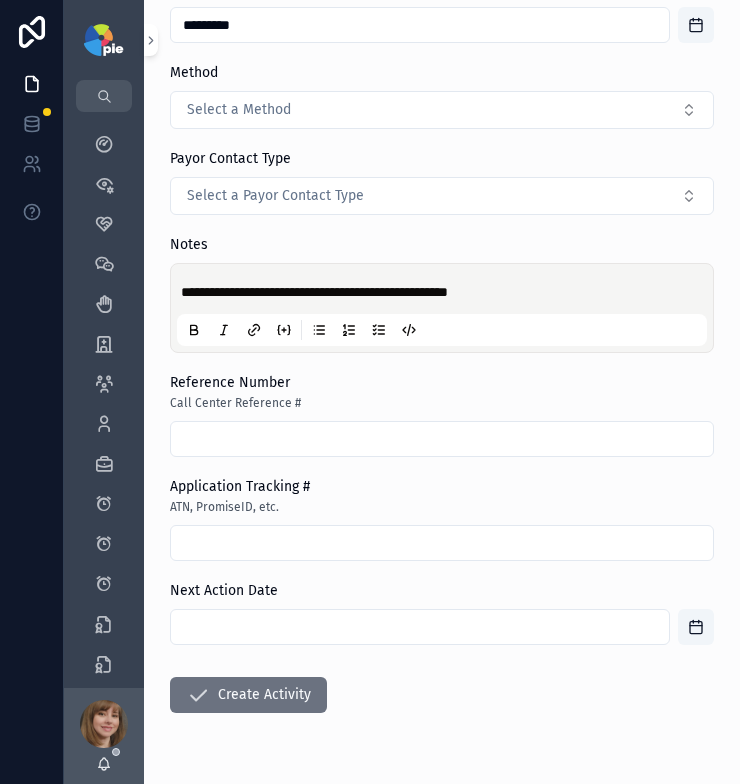 scroll, scrollTop: 484, scrollLeft: 0, axis: vertical 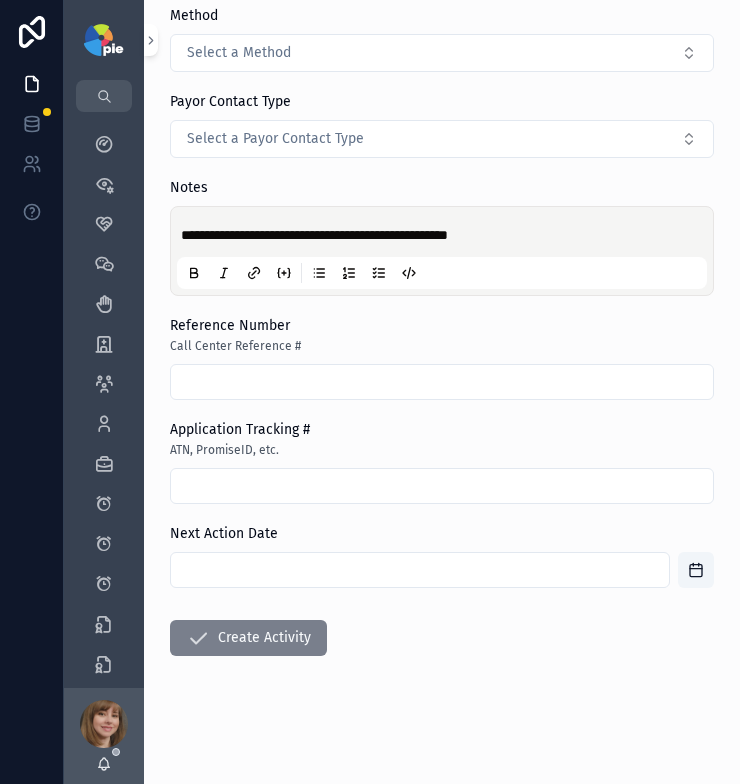 click on "Create Activity" at bounding box center (248, 638) 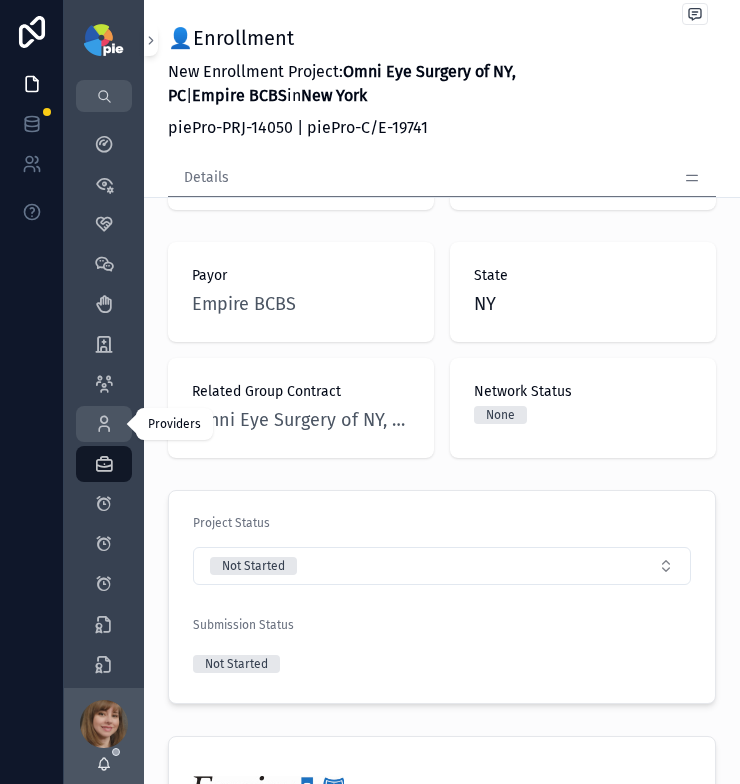 click on "Providers 160" at bounding box center (104, 424) 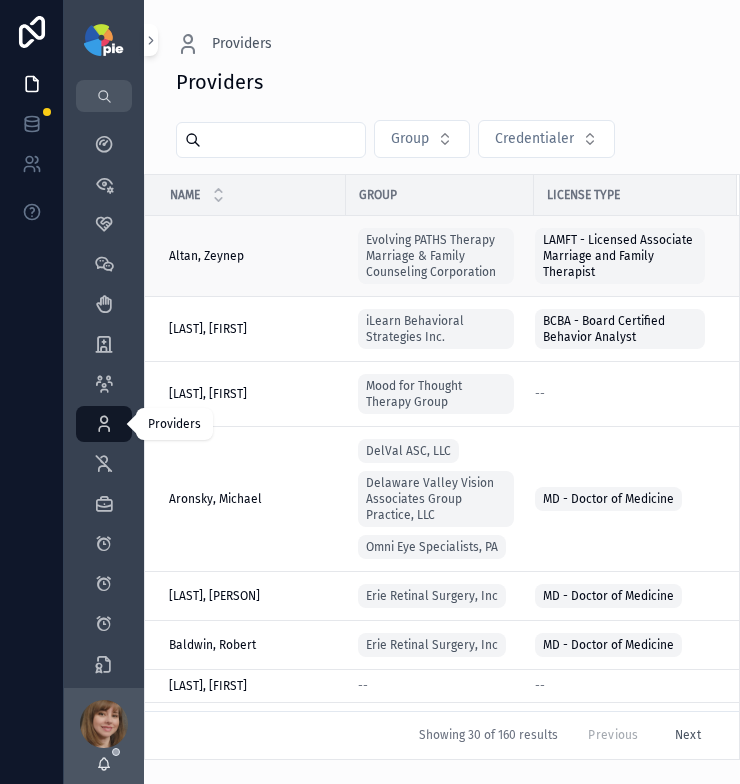 scroll, scrollTop: 0, scrollLeft: 0, axis: both 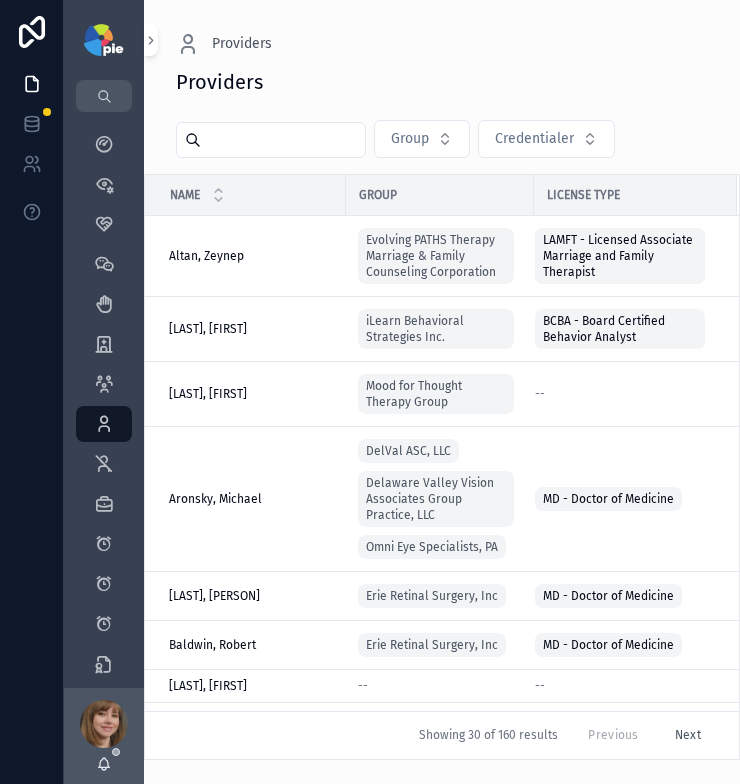 click at bounding box center (283, 140) 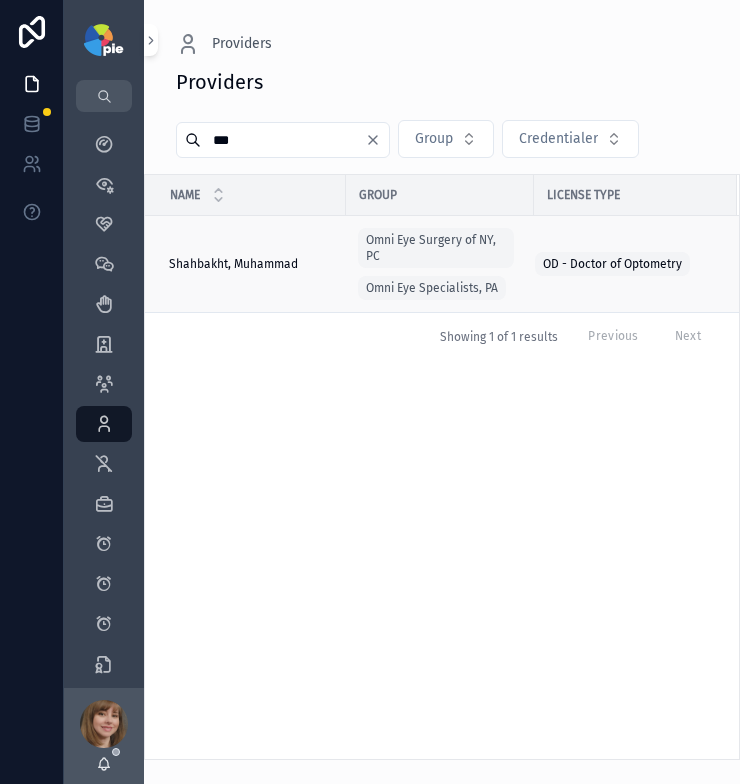type on "***" 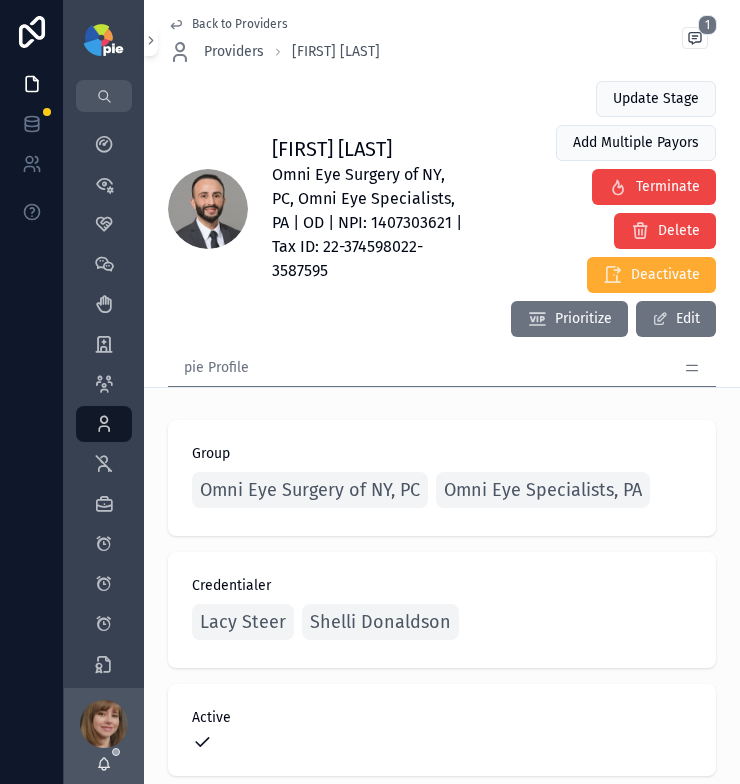 click 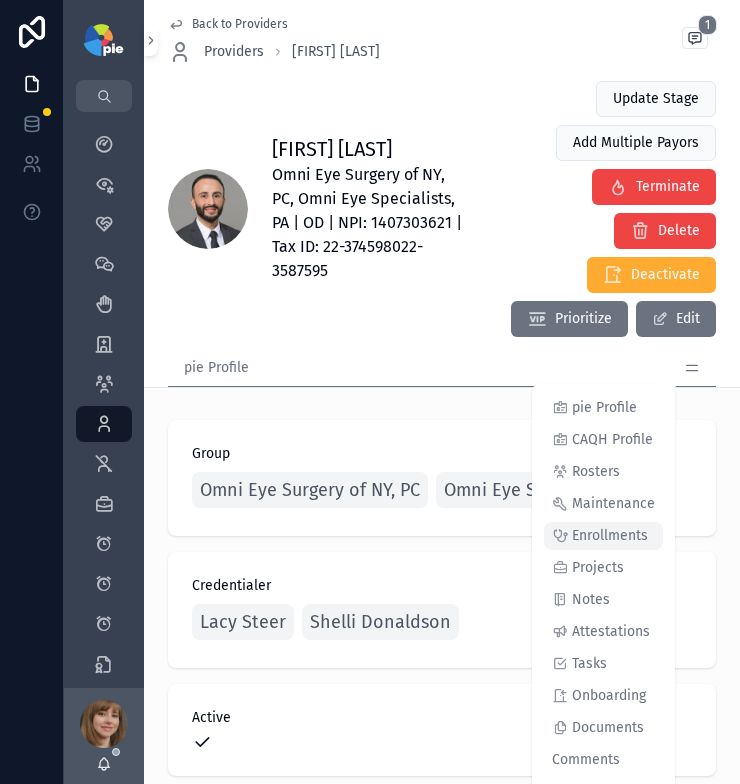 click on "Enrollments" at bounding box center [610, 536] 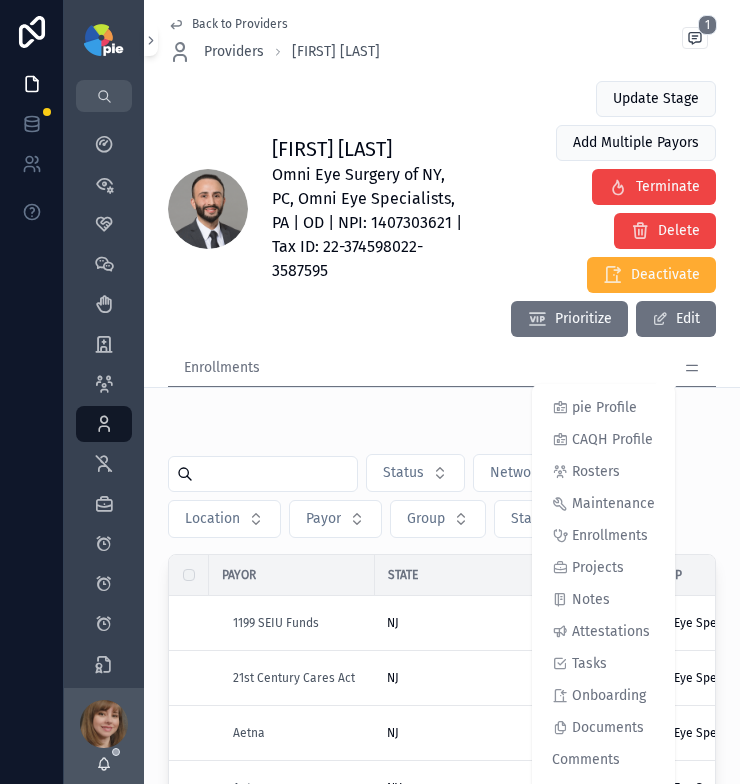 click at bounding box center (442, 429) 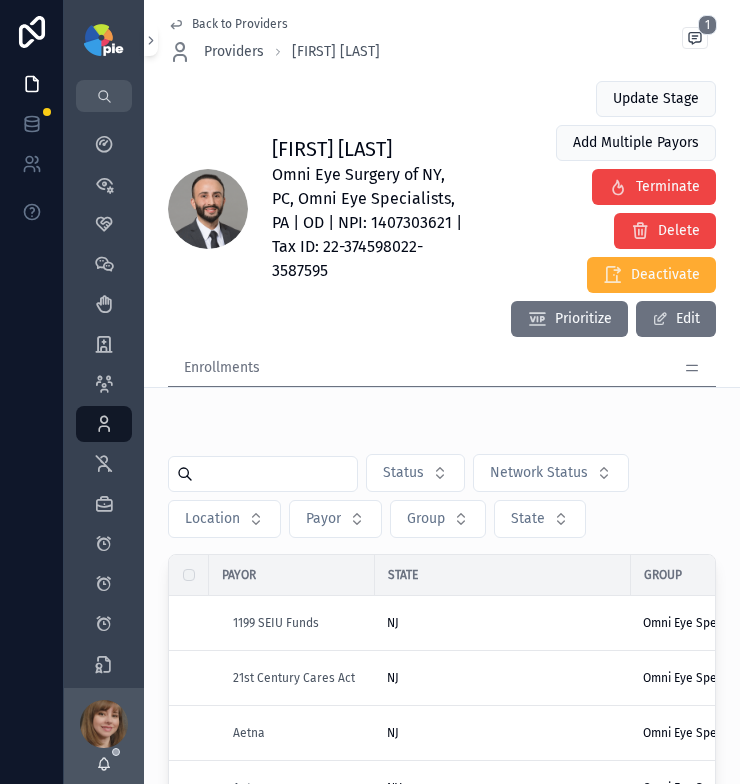 click at bounding box center [275, 474] 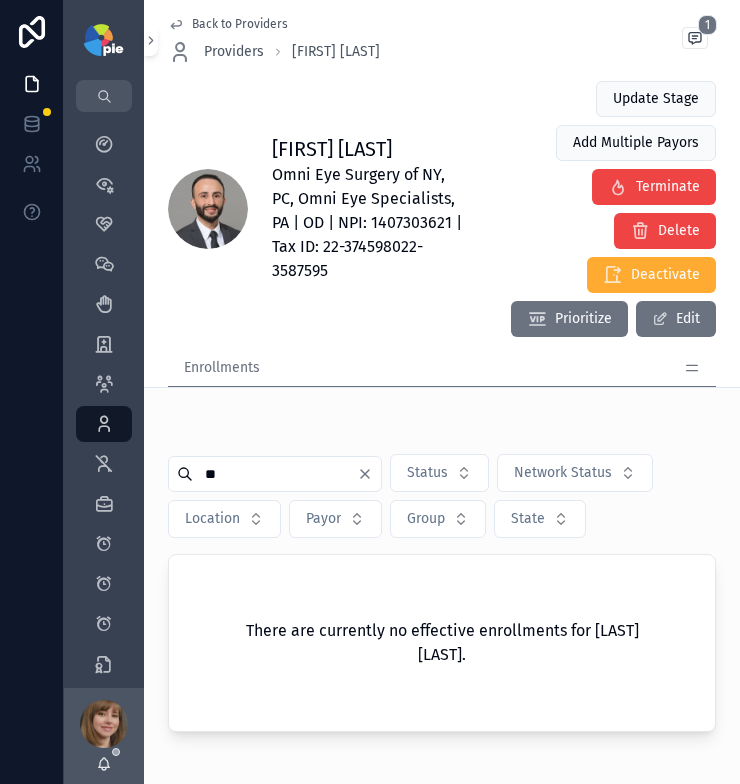 type on "*" 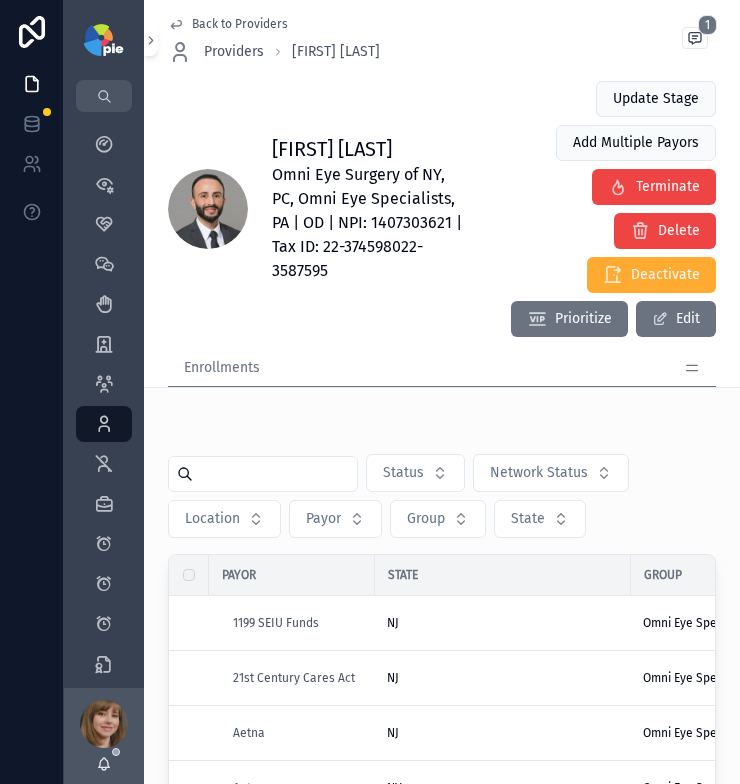 type 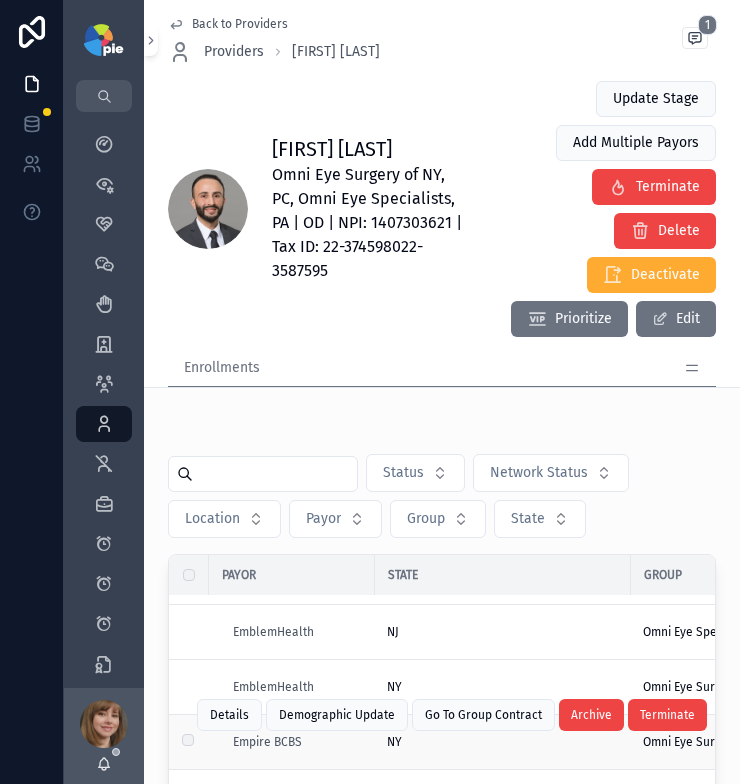 scroll, scrollTop: 993, scrollLeft: 0, axis: vertical 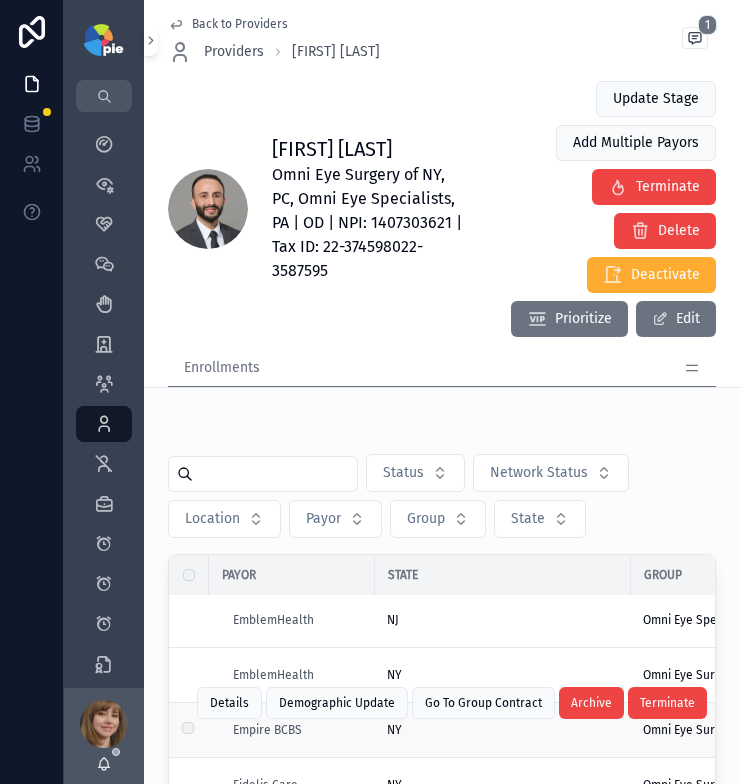 click on "Empire BCBS" at bounding box center [298, 730] 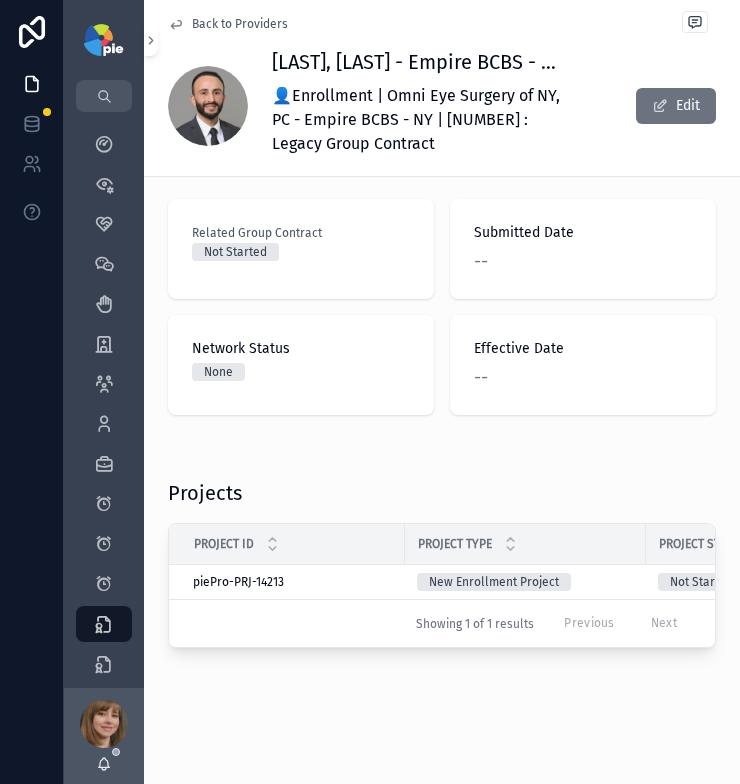 scroll, scrollTop: 179, scrollLeft: 0, axis: vertical 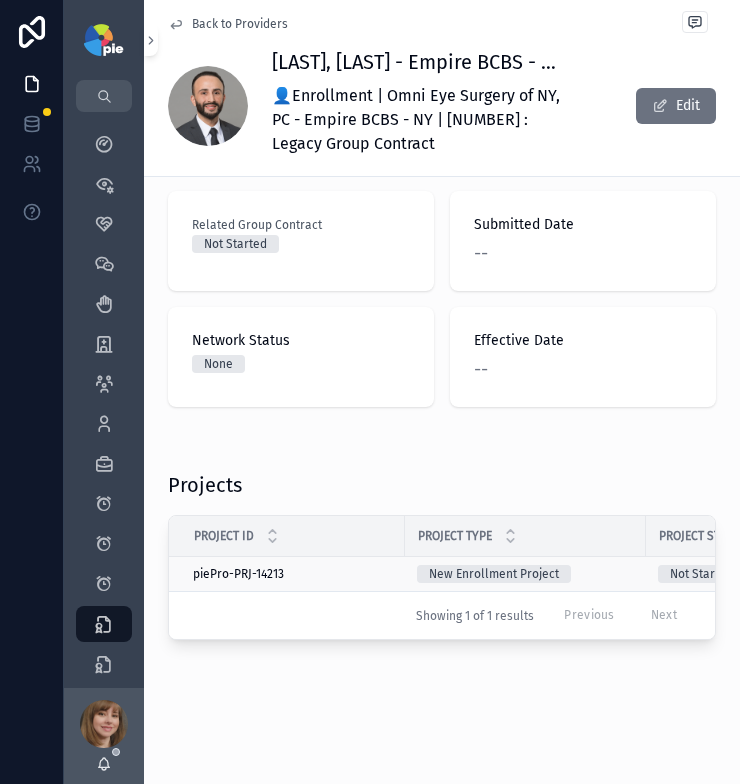 click on "New Enrollment Project" at bounding box center [525, 574] 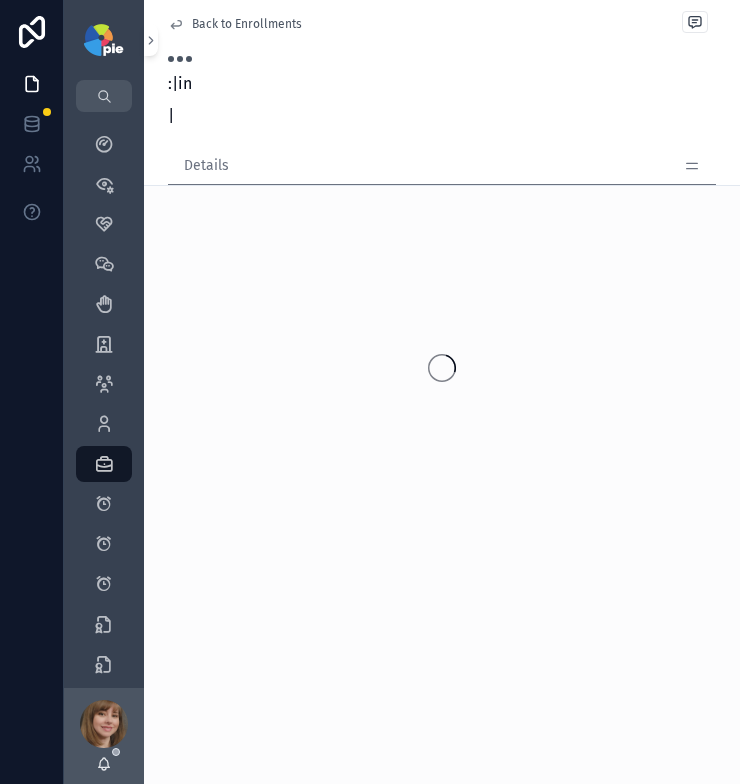 scroll, scrollTop: 0, scrollLeft: 0, axis: both 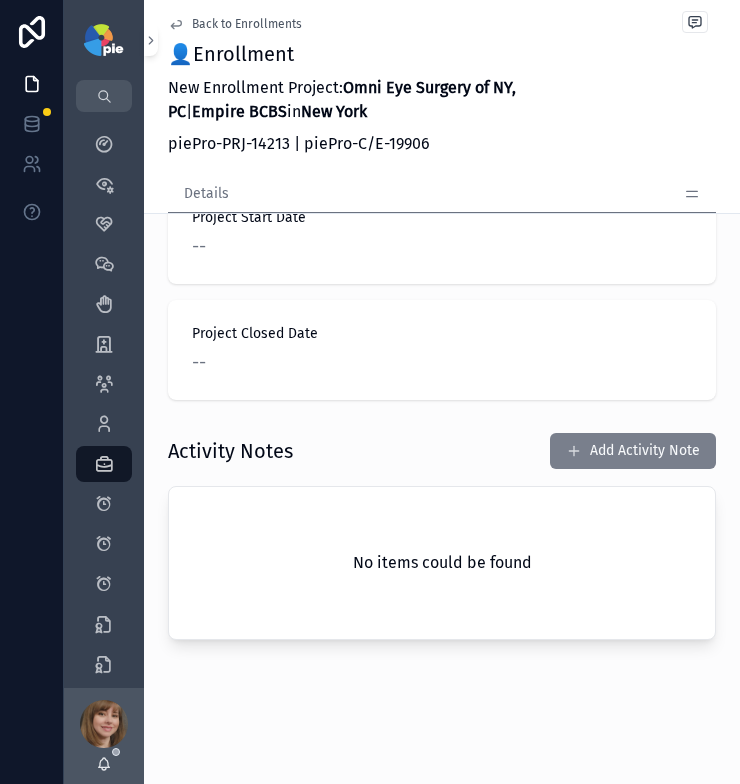 click on "Add Activity Note" at bounding box center (633, 451) 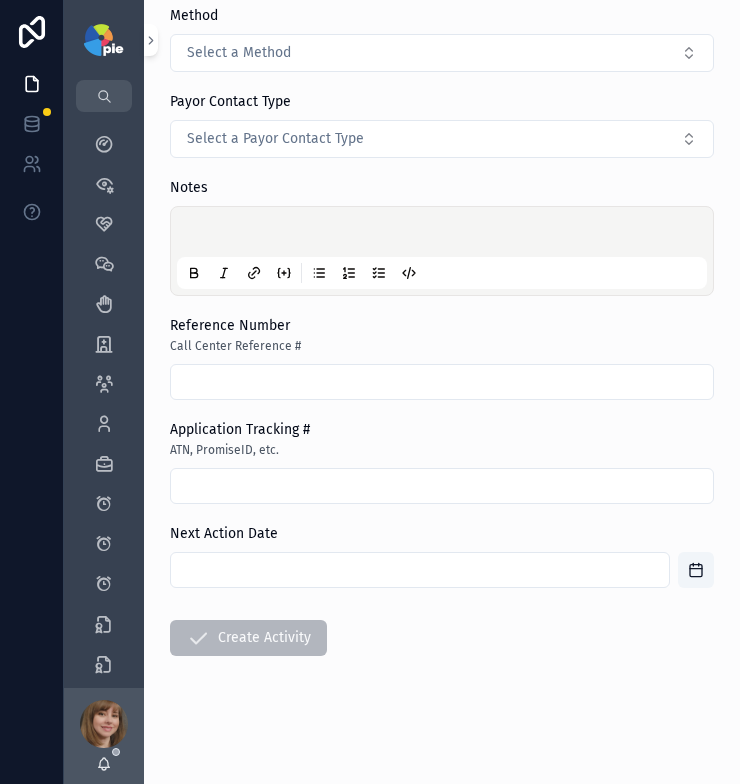 scroll, scrollTop: 0, scrollLeft: 0, axis: both 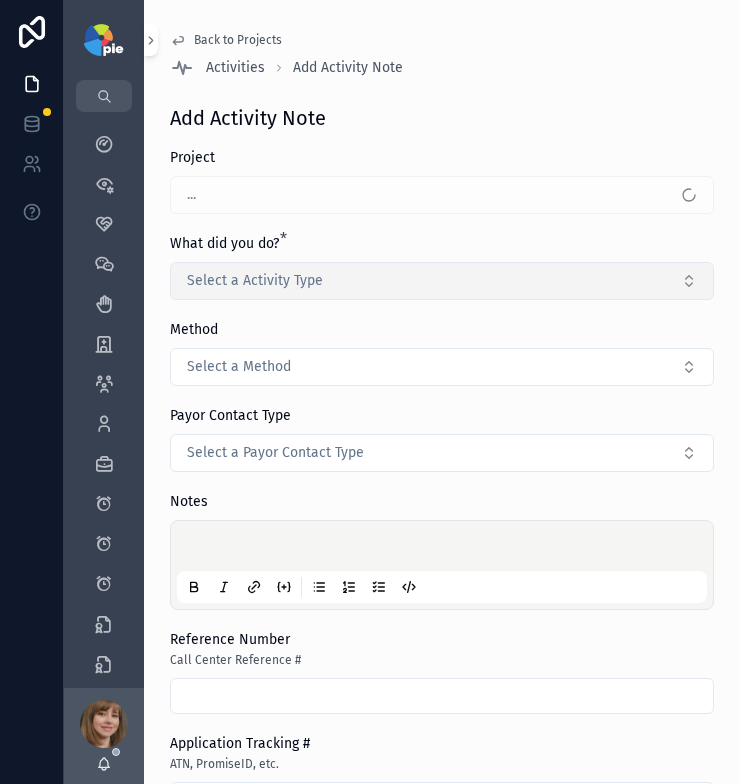 click on "Select a Activity Type" at bounding box center [442, 281] 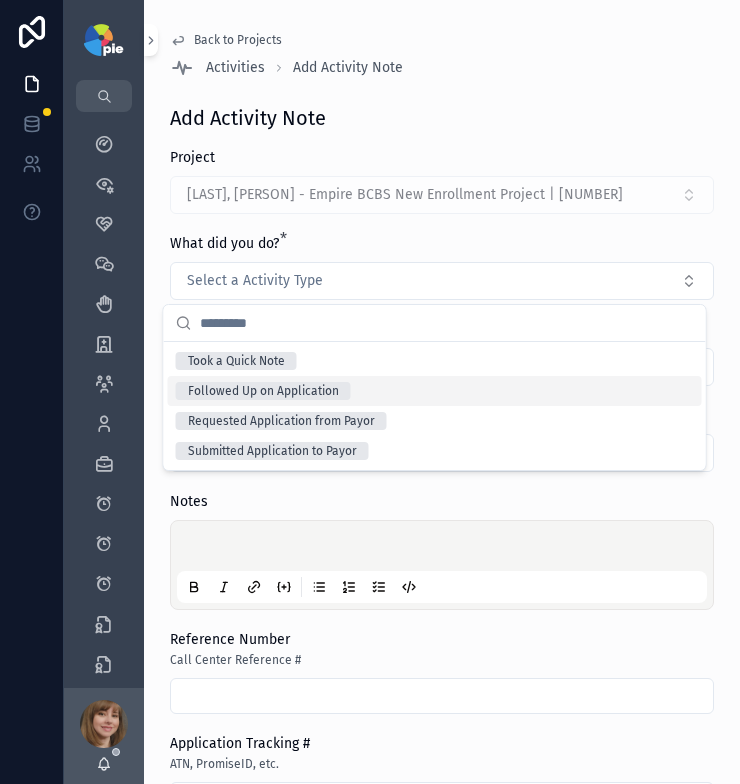click on "Followed Up on Application" at bounding box center [263, 391] 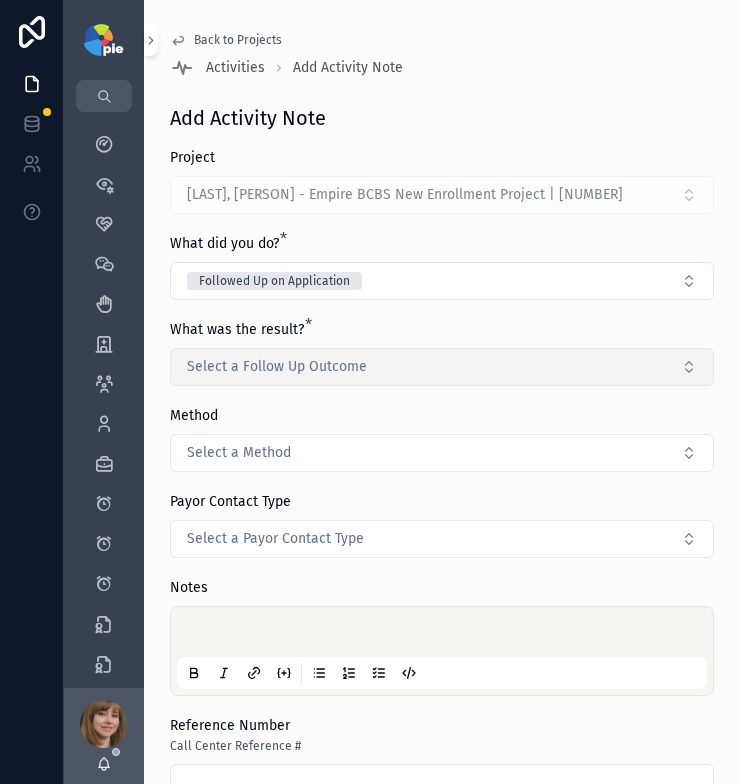 click on "Select a Follow Up Outcome" at bounding box center [277, 367] 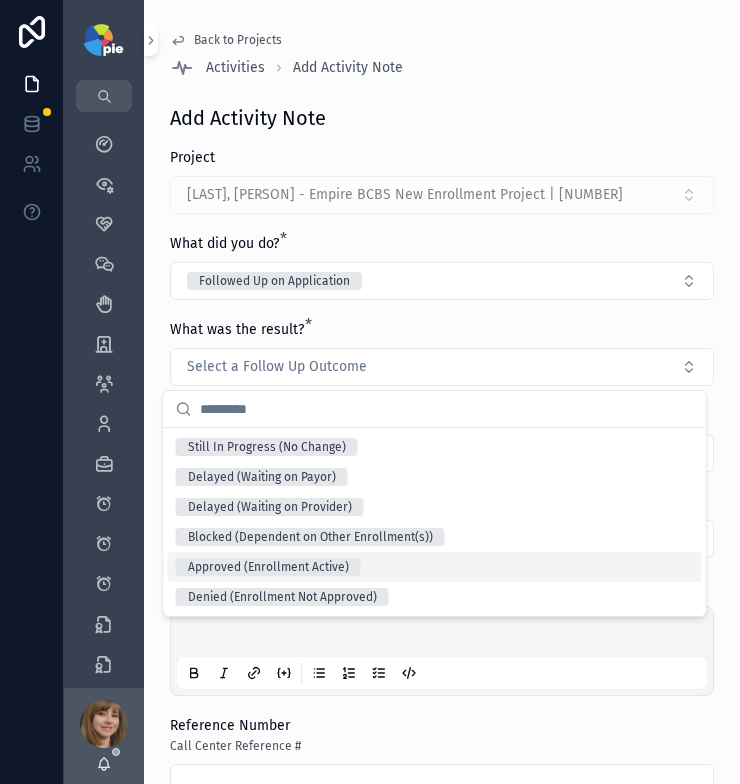 click on "Approved (Enrollment Active)" at bounding box center (435, 567) 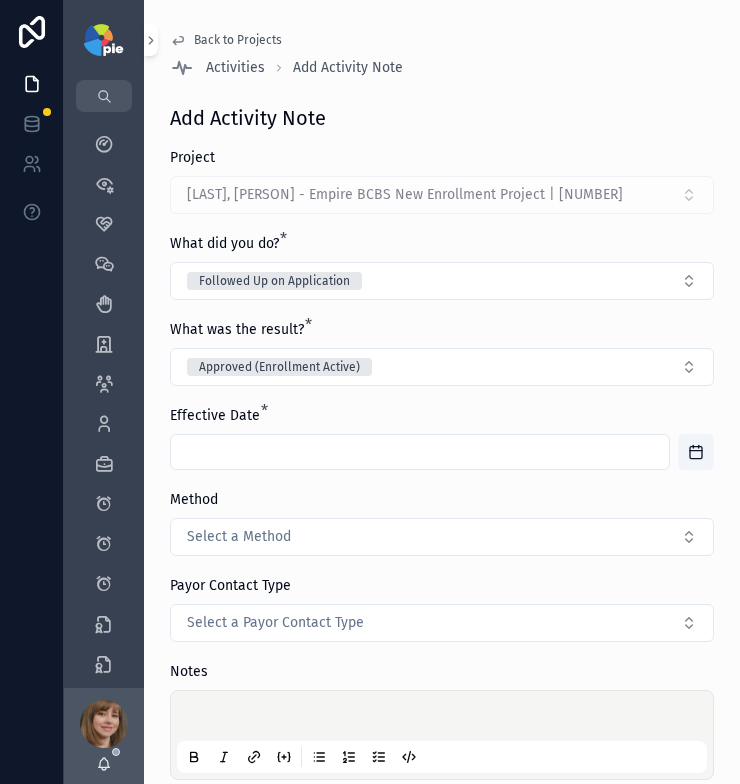 click at bounding box center (420, 452) 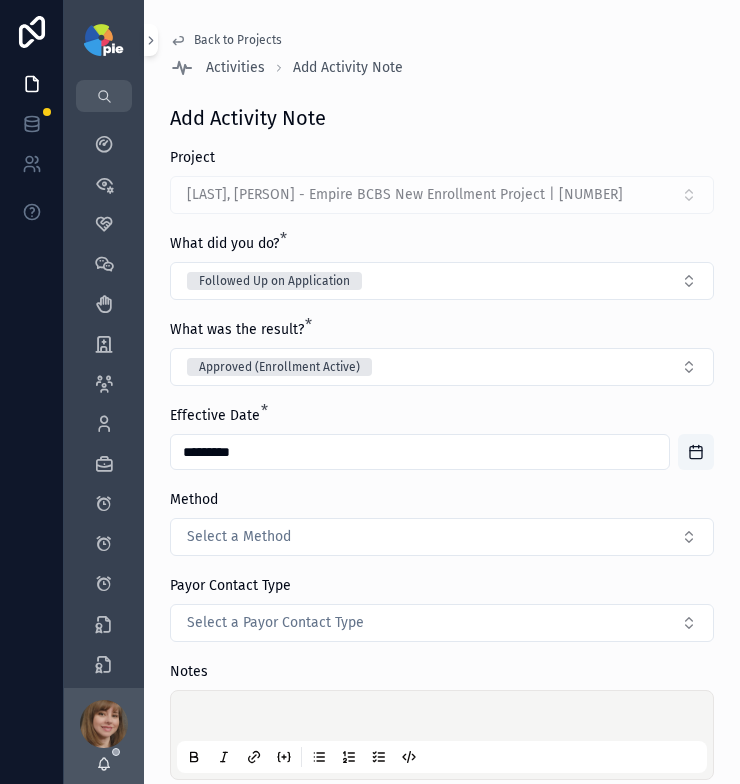 type on "*********" 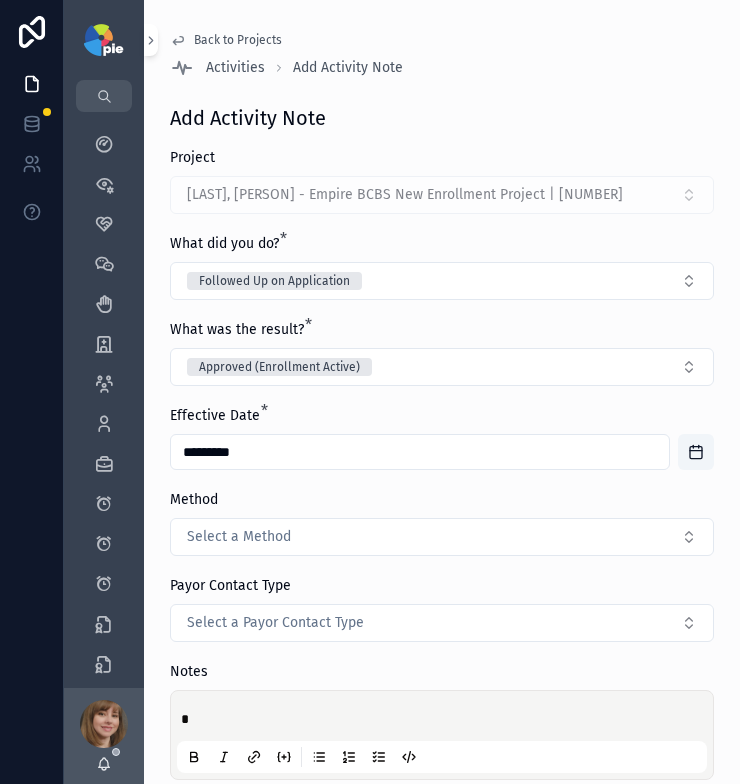 type 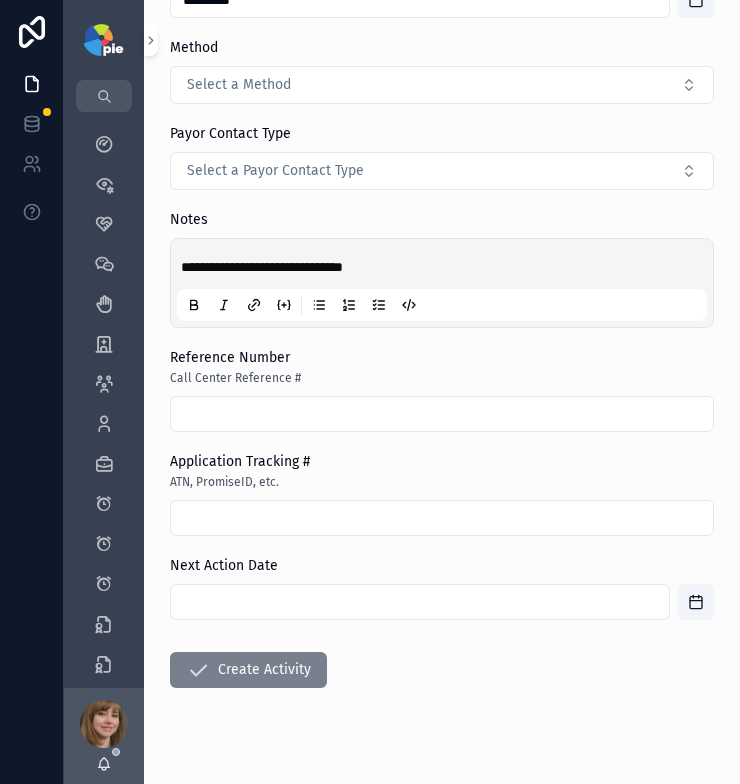 scroll, scrollTop: 456, scrollLeft: 0, axis: vertical 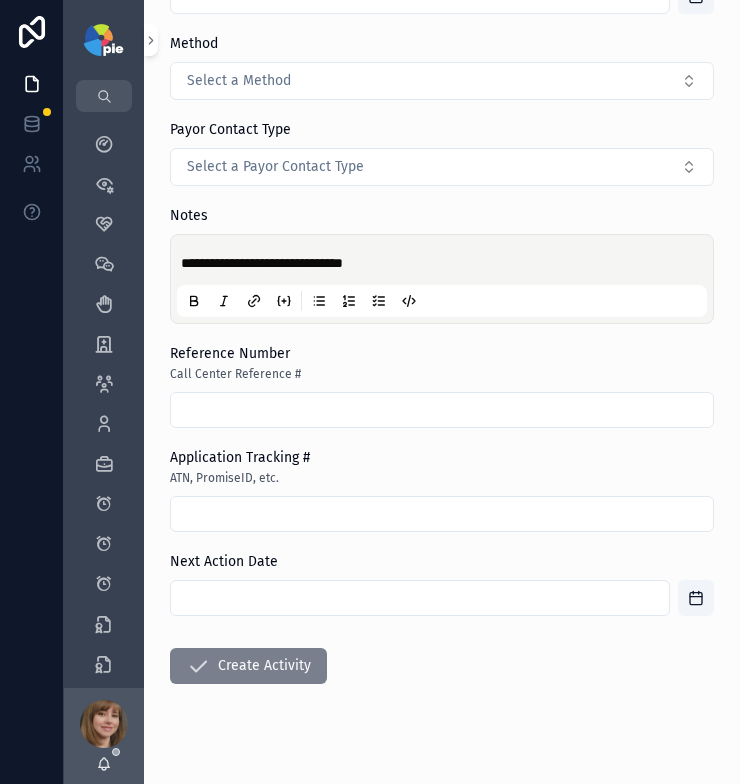 click on "Create Activity" at bounding box center [248, 666] 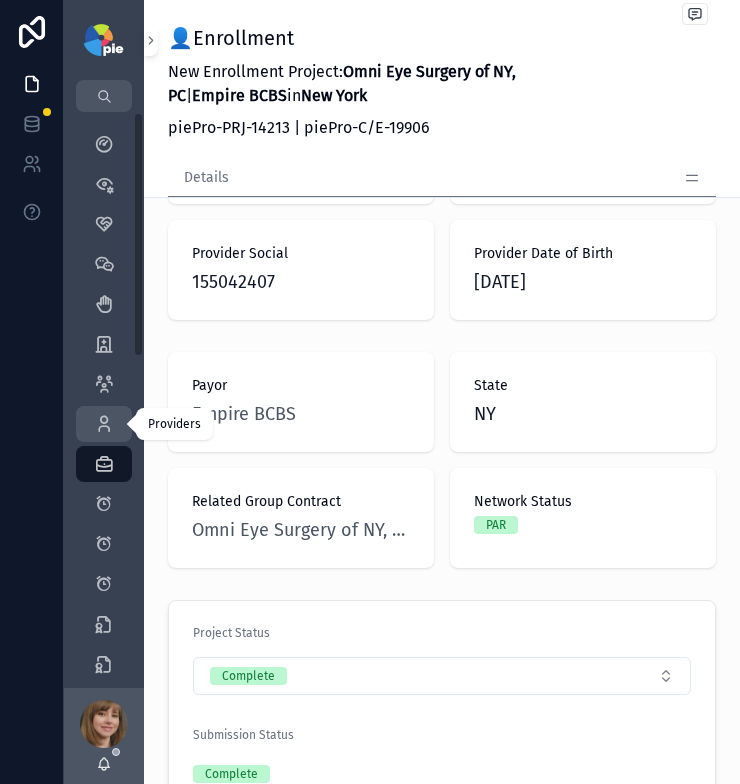 click at bounding box center [104, 424] 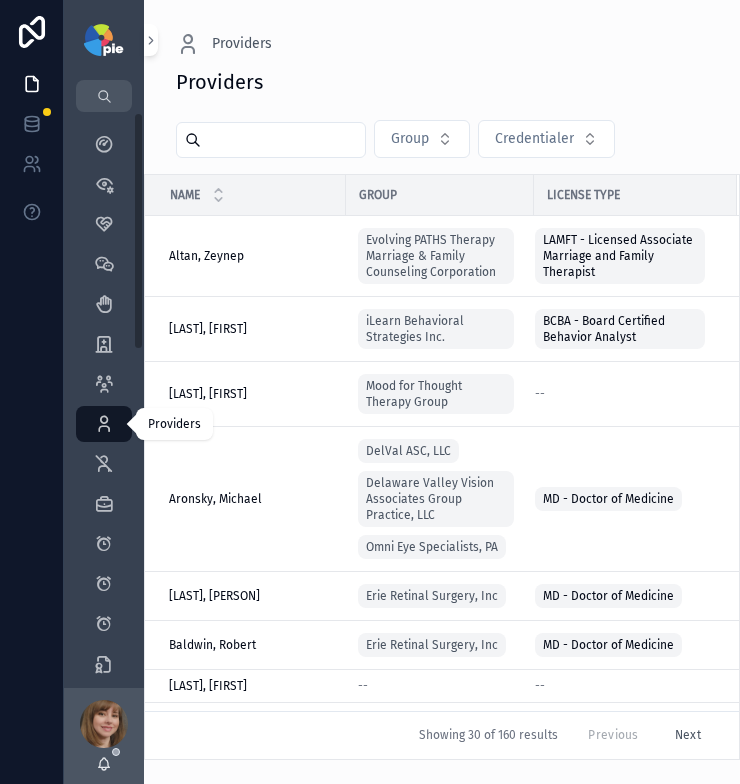 scroll, scrollTop: 0, scrollLeft: 0, axis: both 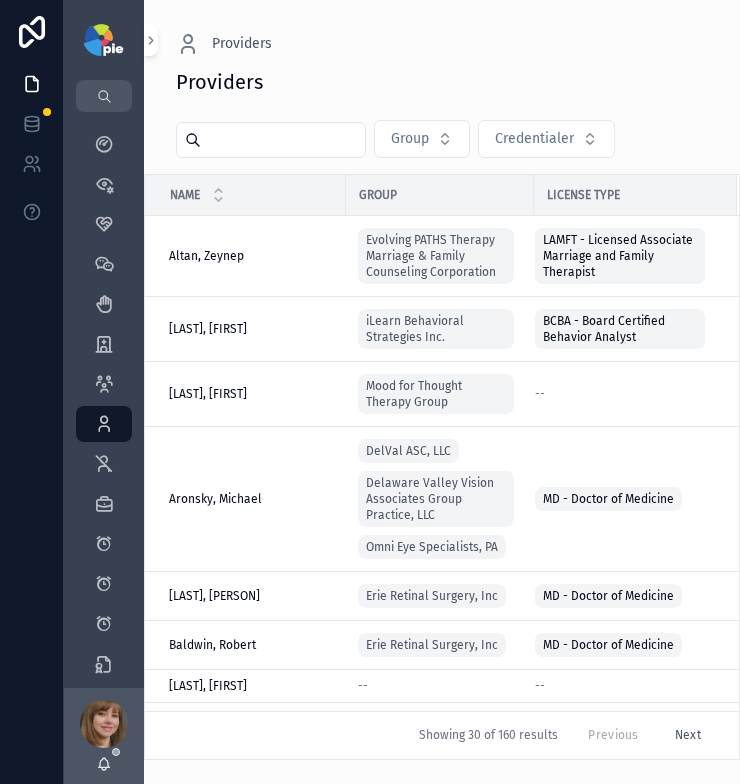 click at bounding box center [283, 140] 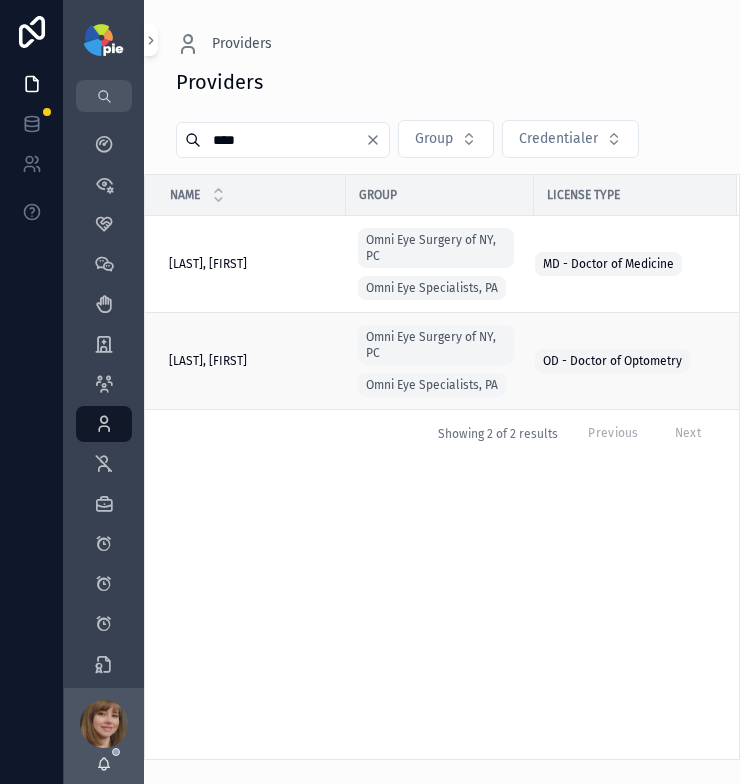 type on "****" 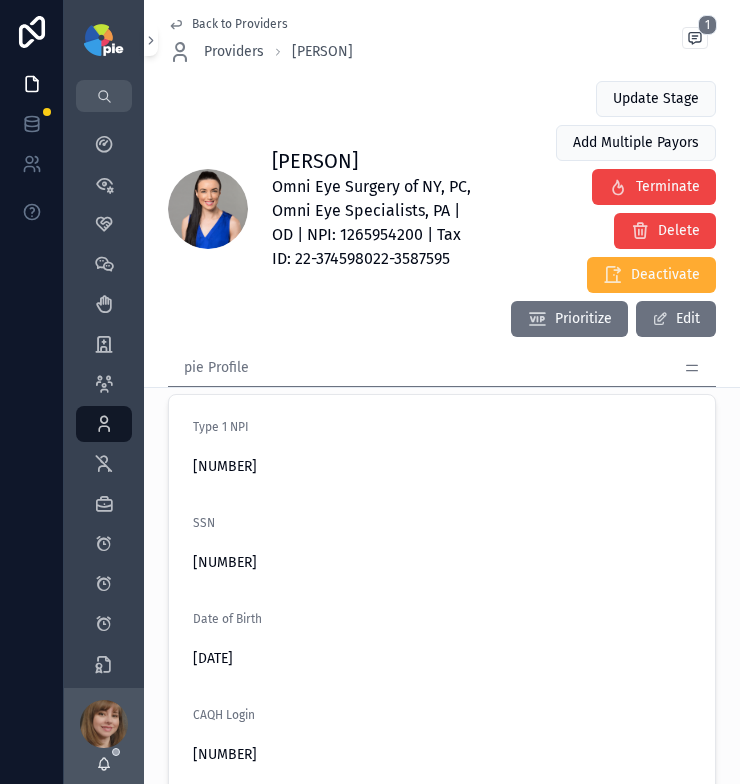scroll, scrollTop: 419, scrollLeft: 0, axis: vertical 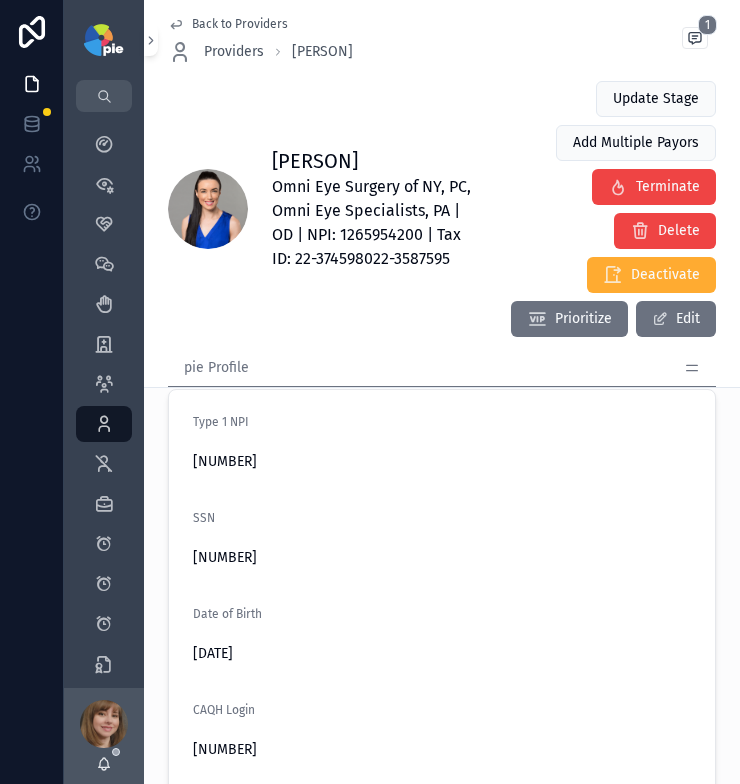 click 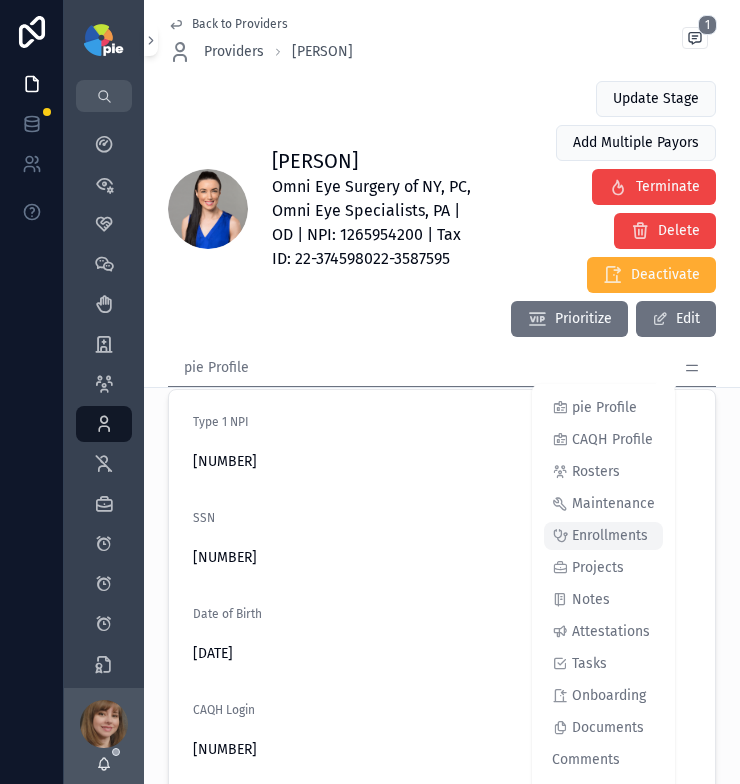 click on "Enrollments" at bounding box center (610, 536) 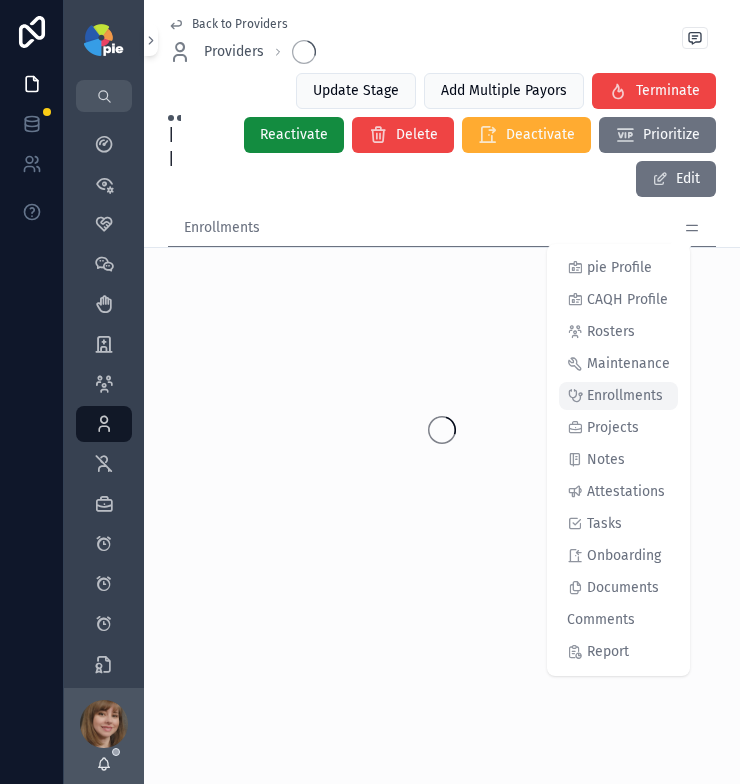 scroll, scrollTop: 0, scrollLeft: 0, axis: both 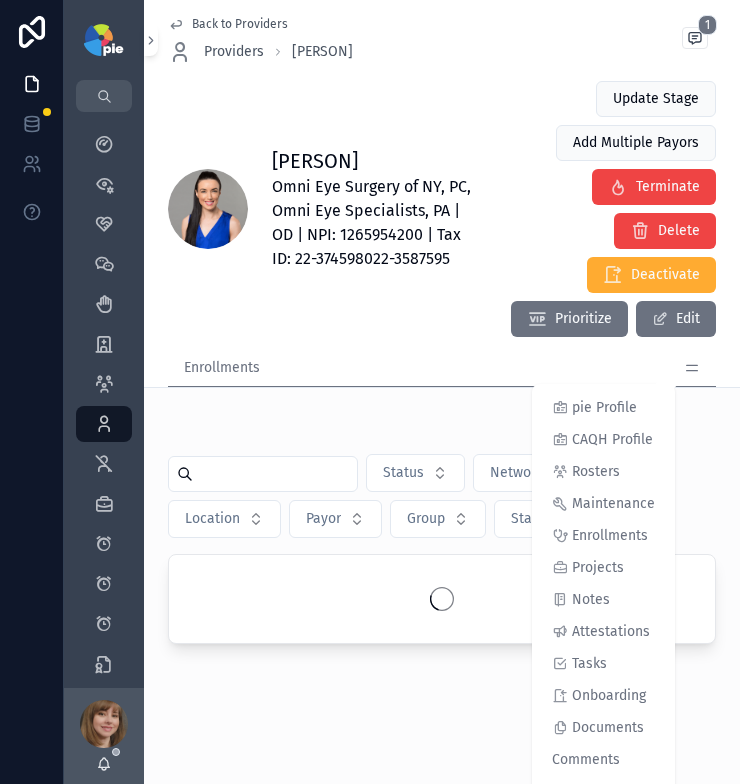 click on "Status Network Status Location Payor Group State" at bounding box center [442, 536] 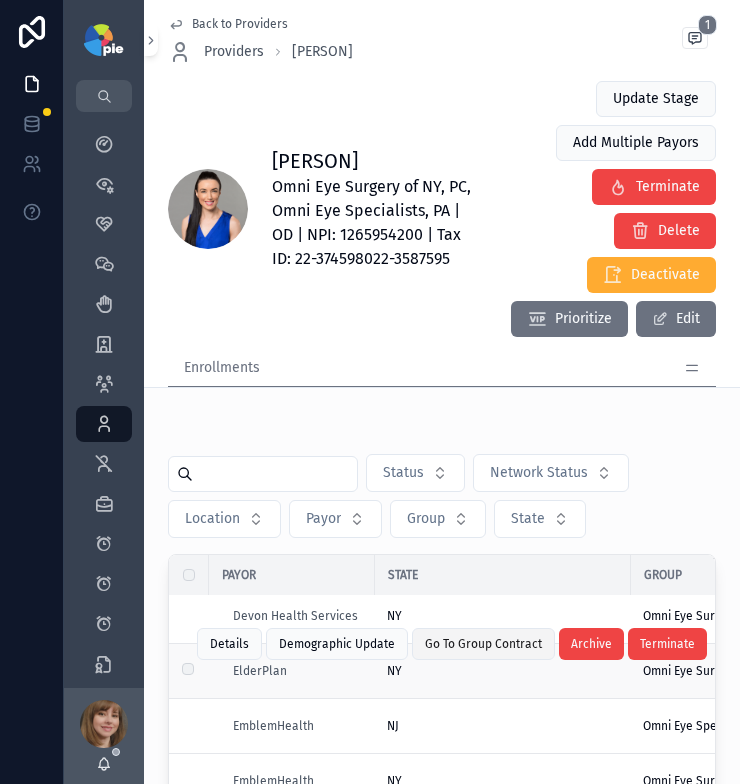scroll, scrollTop: 1126, scrollLeft: 0, axis: vertical 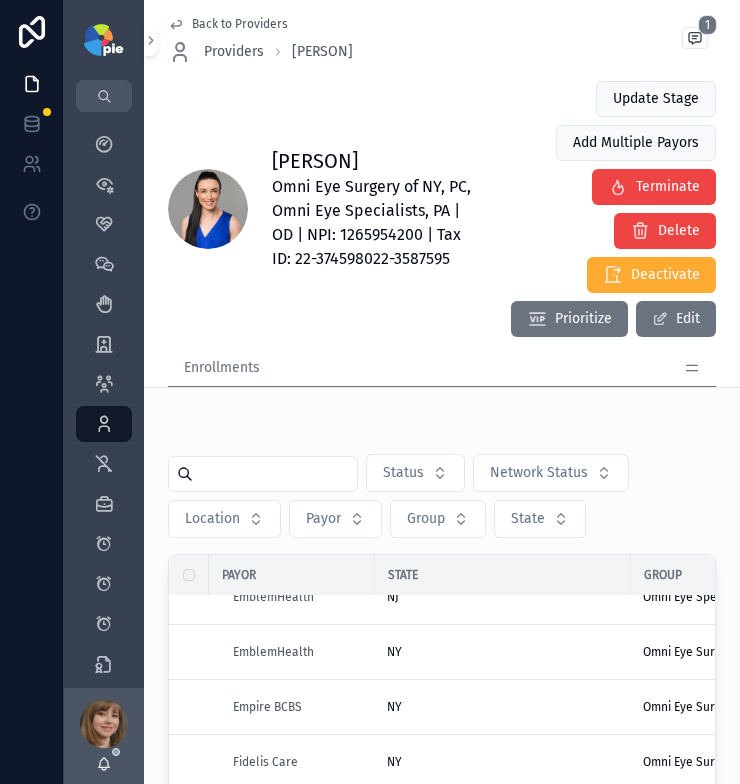 click at bounding box center [275, 474] 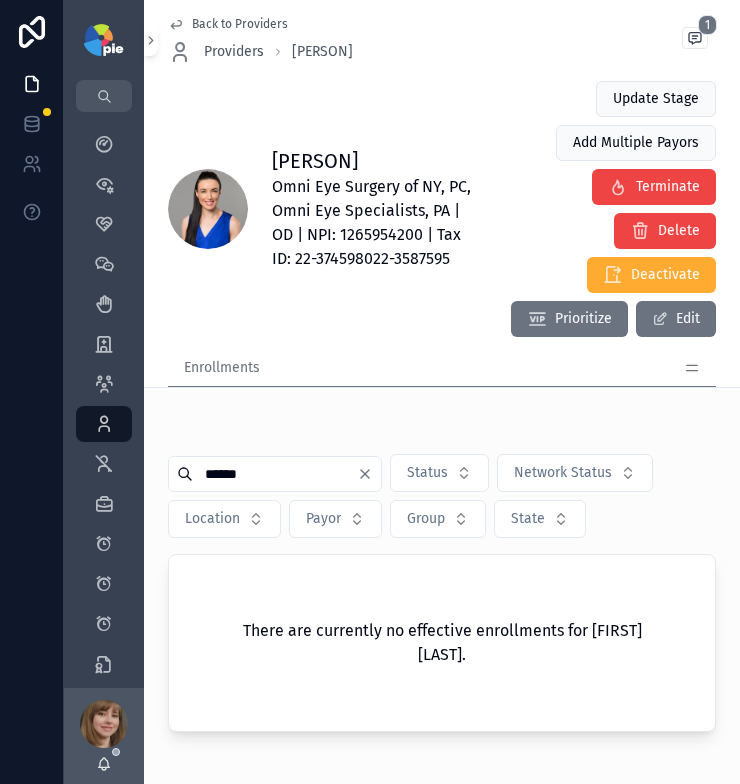 click on "******" at bounding box center (275, 474) 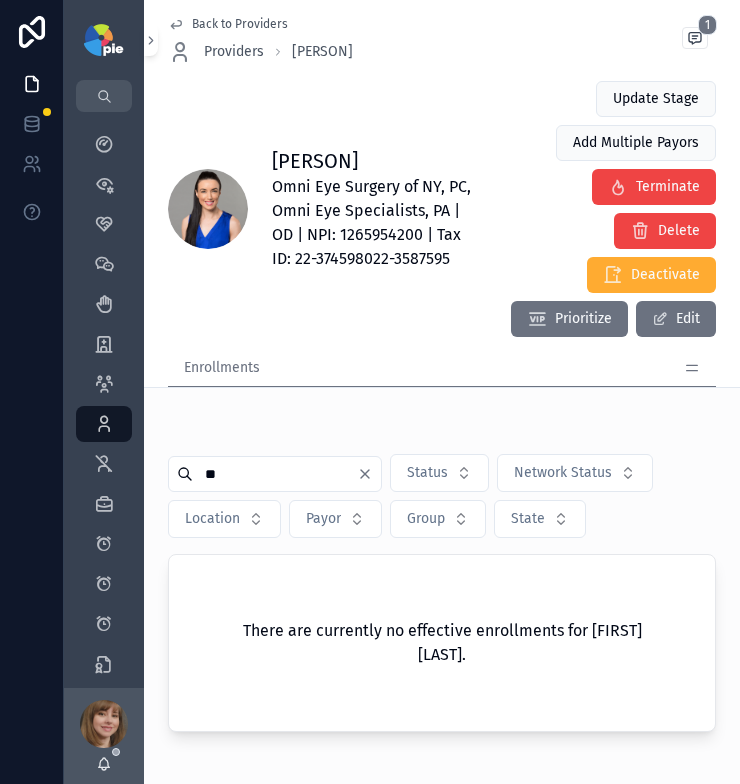 type on "*" 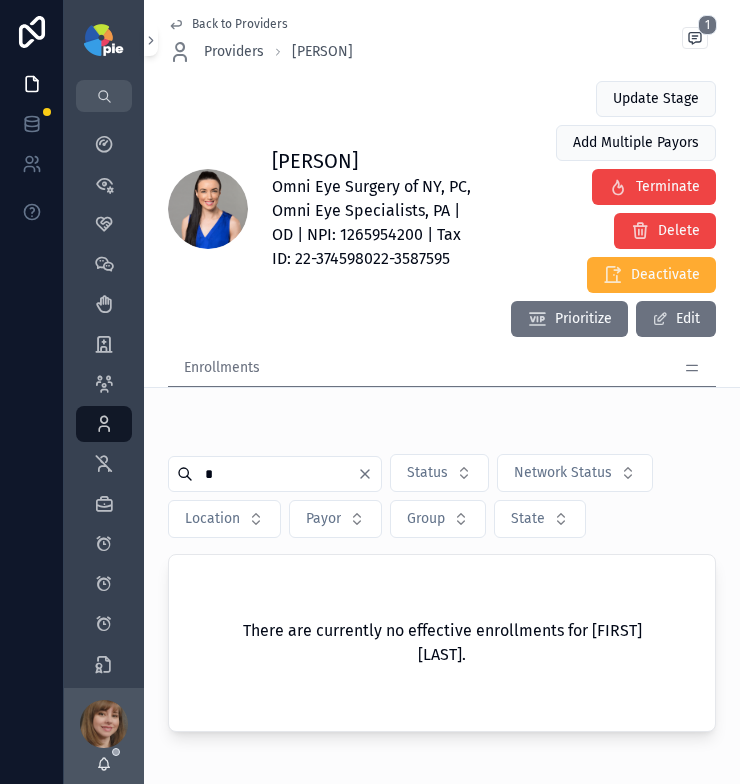 type 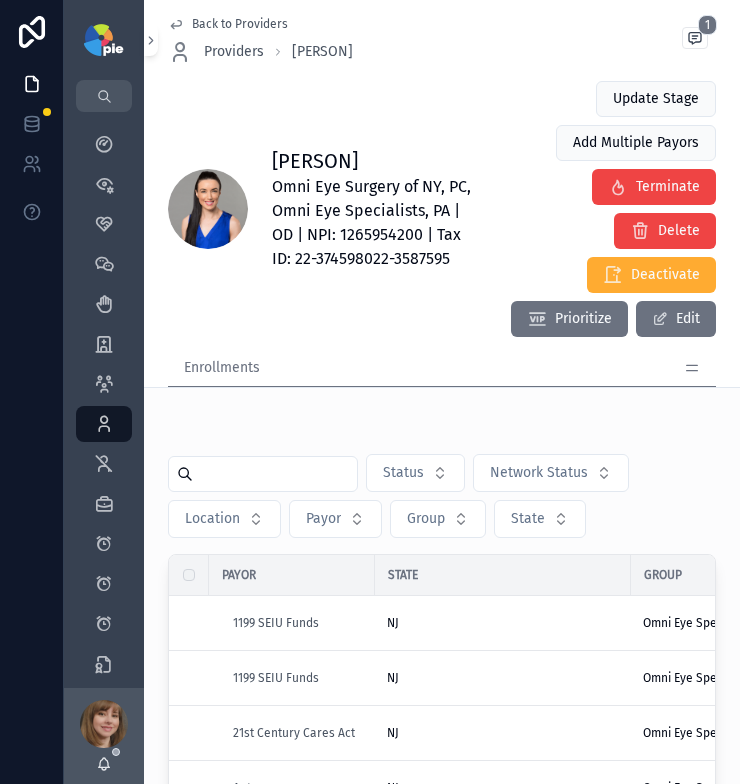 click on "Back to Providers Providers [PERSON] 1 [PERSON] Omni Eye Surgery of NY, PC, Omni Eye Specialists, PA | OD | NPI: 1265954200 | Tax ID: 22-374598022-3587595 Update Stage Add Multiple Payors Terminate Delete Deactivate Prioritize Edit Enrollments pie Profile CAQH Profile Rosters Maintenance Enrollments Projects Notes Attestations Tasks Onboarding Documents Comments Report Status Network Status Location Payor Group State Payor State Group Submission Status Submitted Network Effective Date Tracking Number Related Group Contract Type 1199 SEIU Funds NJ Omni Eye Specialists, PA Submitted -- None -- -- Legacy Group Contract Details Demographic Update Go To Group Contract Archive Terminate 1199 SEIU Funds NJ Omni Eye Specialists, PA Not Started -- None -- -- Legacy Group Contract Details Demographic Update Go To Group Contract Archive Terminate 21st Century Cares Act NJ Omni Eye Specialists, PA Not Started -- None -- -- Group + Provider Contract Details Demographic Update Go To Group Contract Archive NJ" at bounding box center (442, 644) 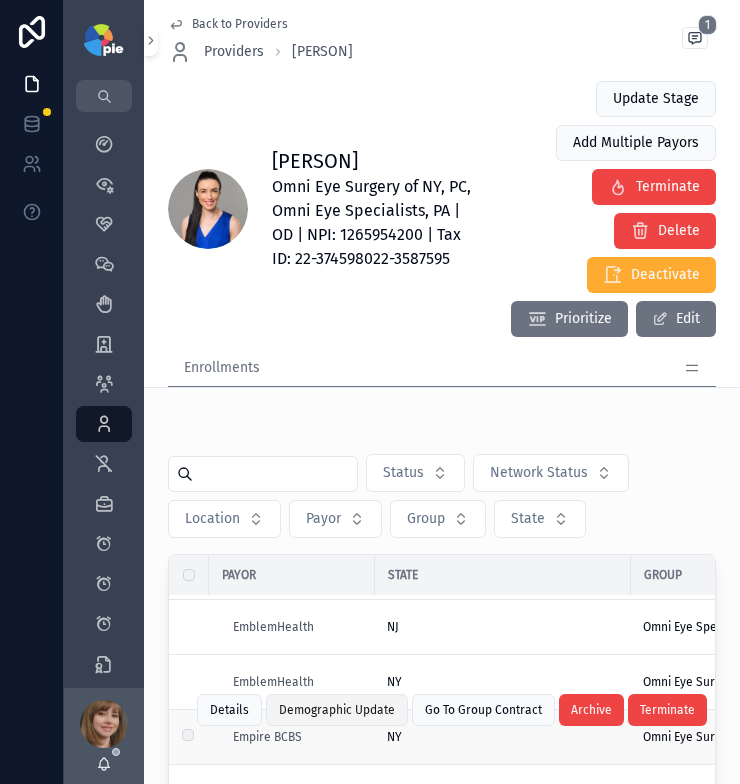scroll, scrollTop: 1128, scrollLeft: 0, axis: vertical 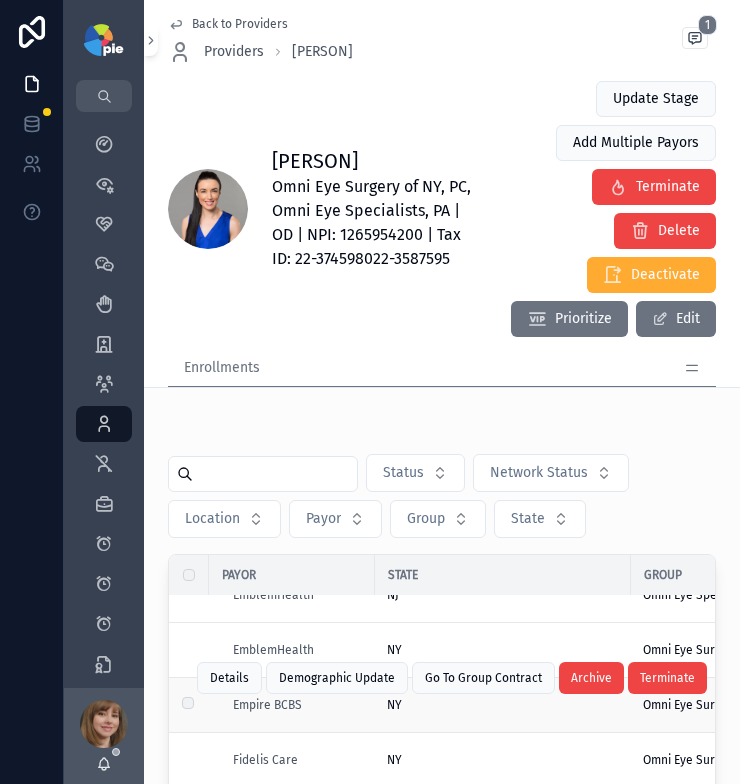 click on "Empire BCBS" at bounding box center [298, 705] 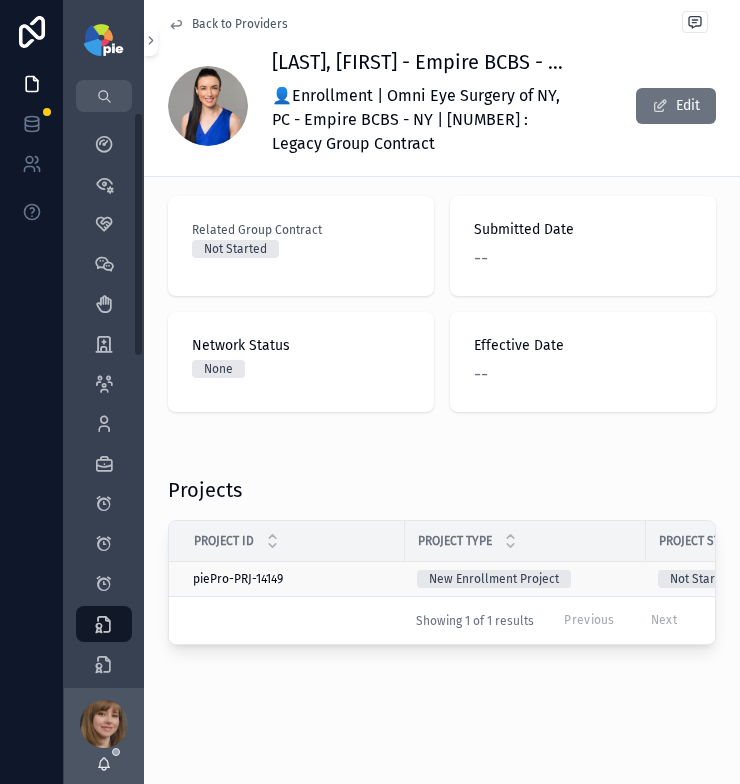scroll, scrollTop: 179, scrollLeft: 0, axis: vertical 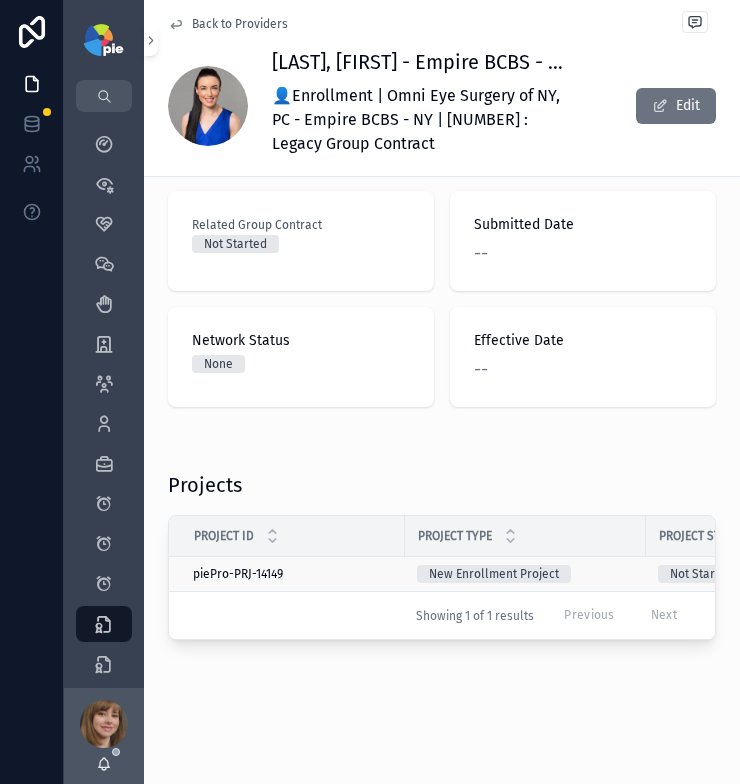 click on "piePro-PRJ-14149 piePro-PRJ-14149" at bounding box center (293, 574) 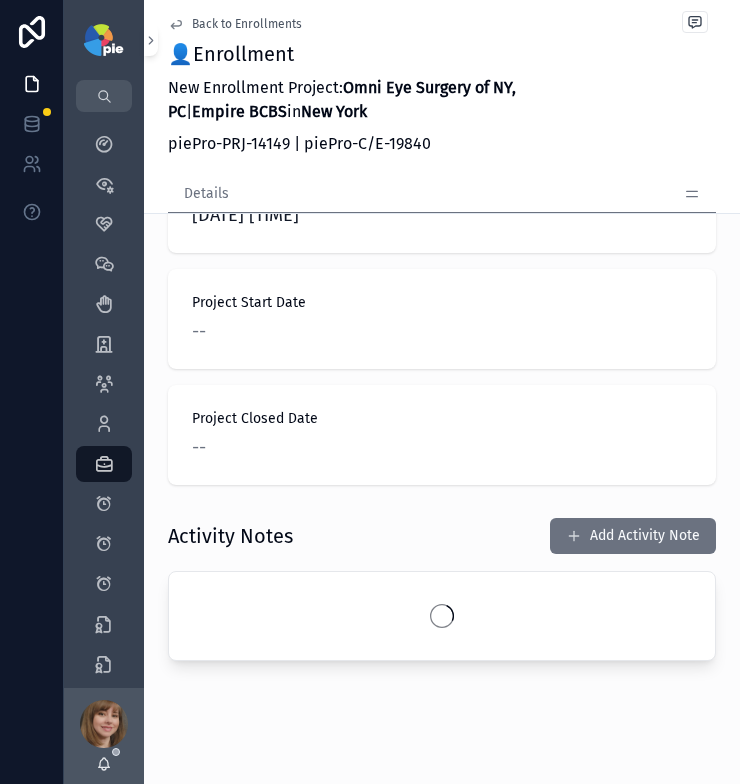 scroll, scrollTop: 1454, scrollLeft: 0, axis: vertical 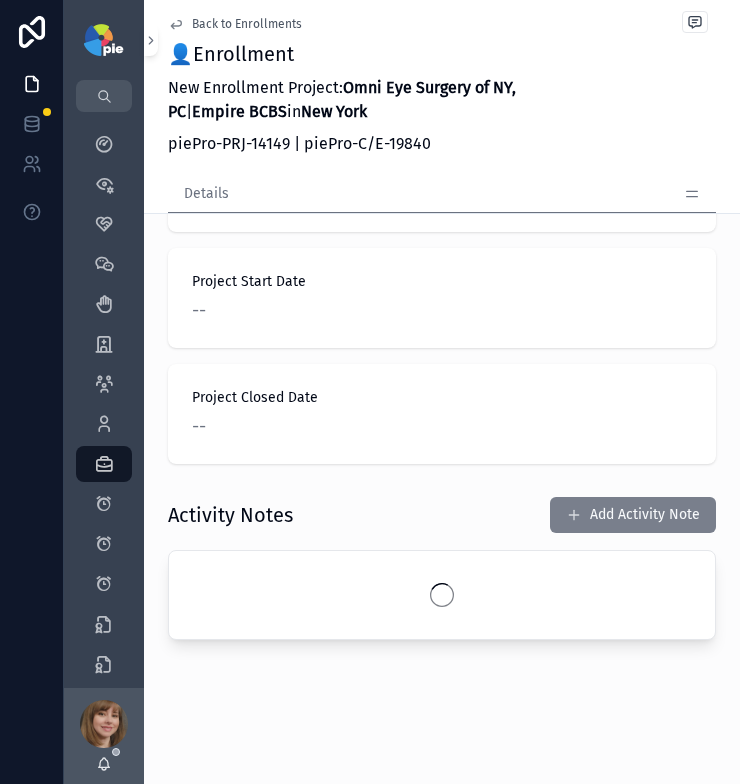 click on "Add Activity Note" at bounding box center [633, 515] 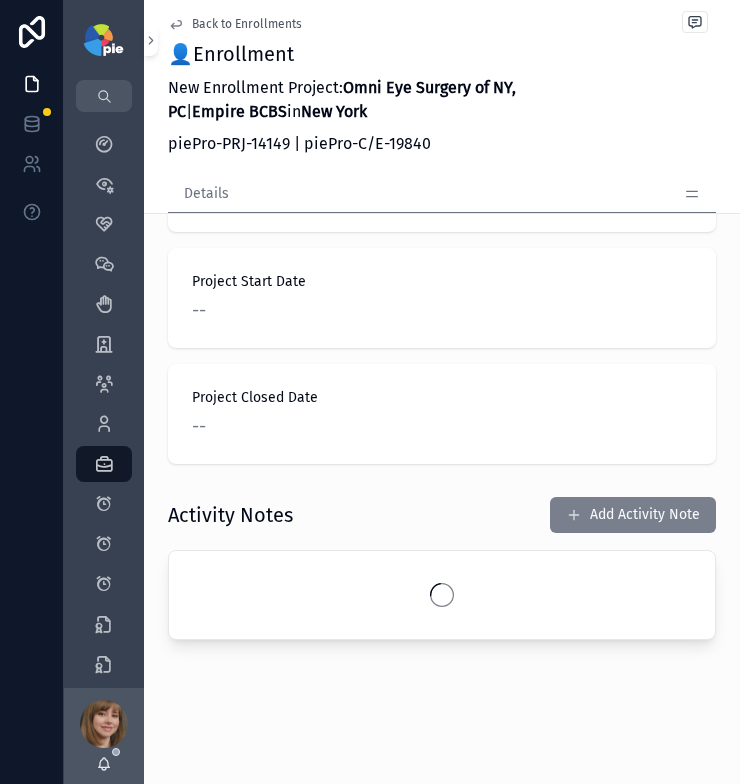 scroll, scrollTop: 0, scrollLeft: 0, axis: both 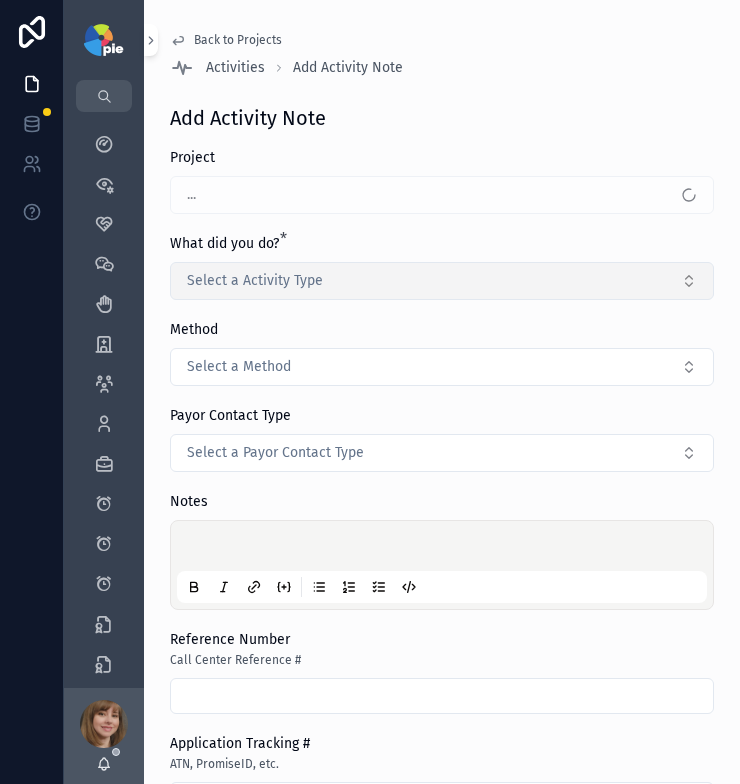 click on "Select a Activity Type" at bounding box center (442, 281) 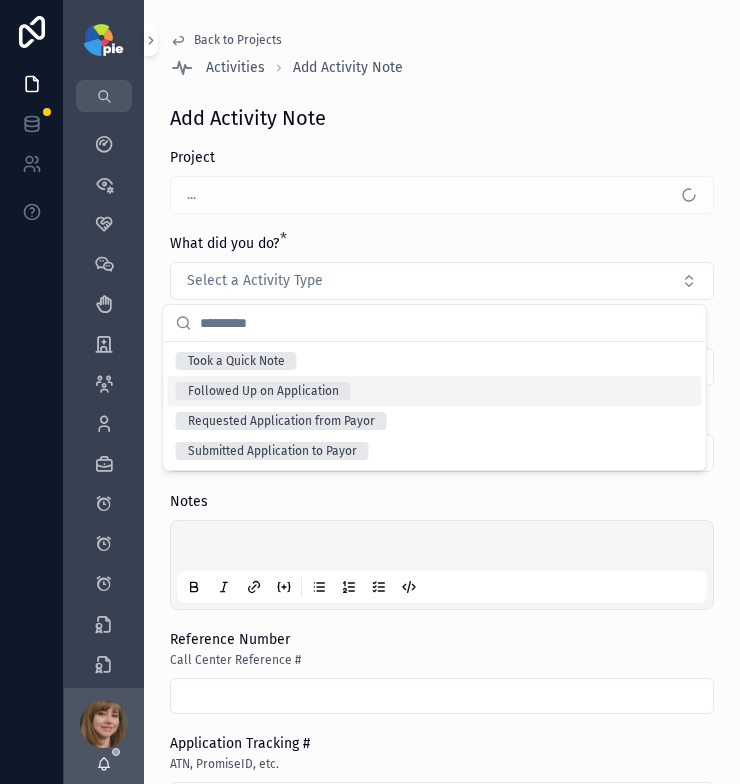 click on "Followed Up on Application" at bounding box center [263, 391] 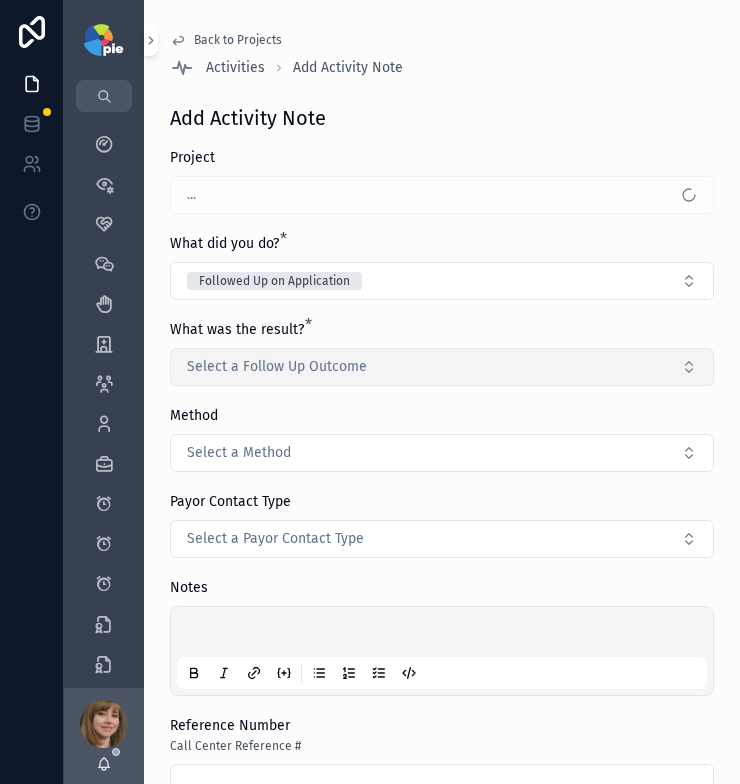 click on "Select a Follow Up Outcome" at bounding box center [277, 367] 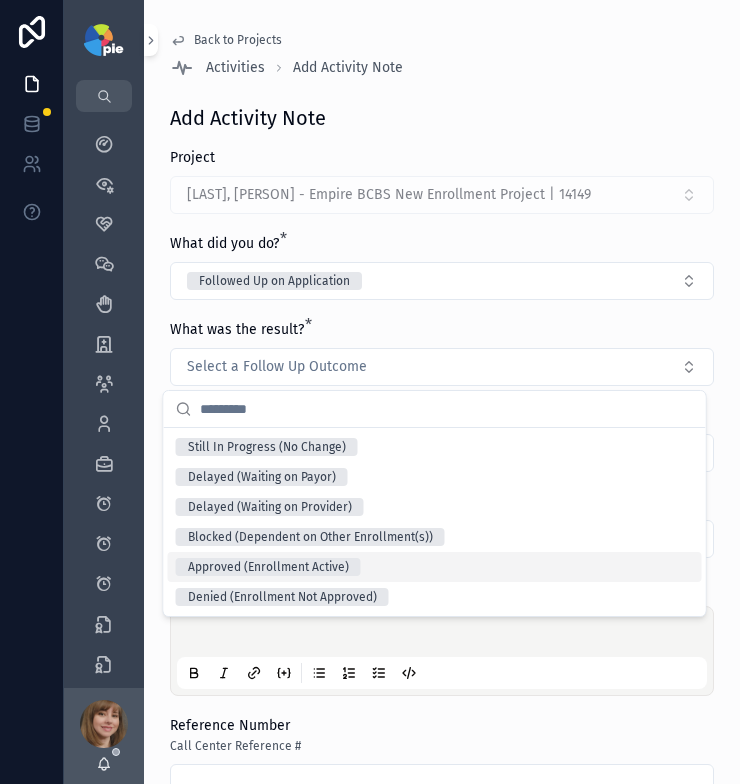 click on "Approved (Enrollment Active)" at bounding box center (268, 567) 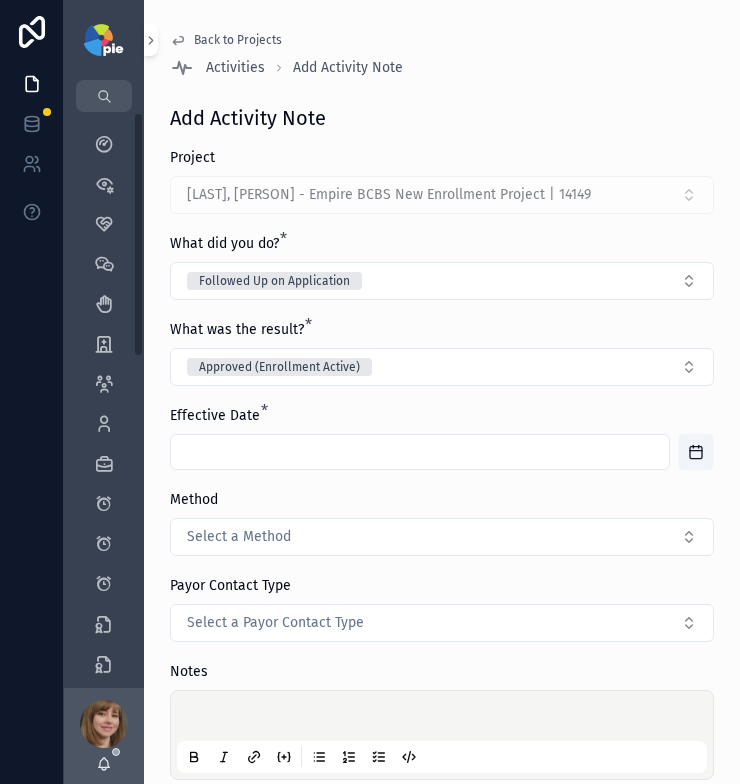 click at bounding box center (420, 452) 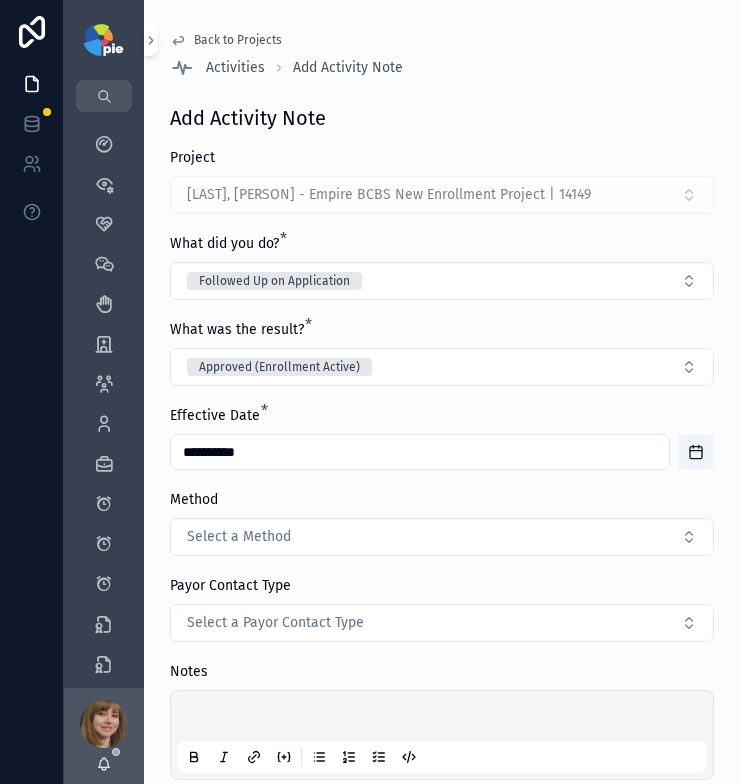 type on "**********" 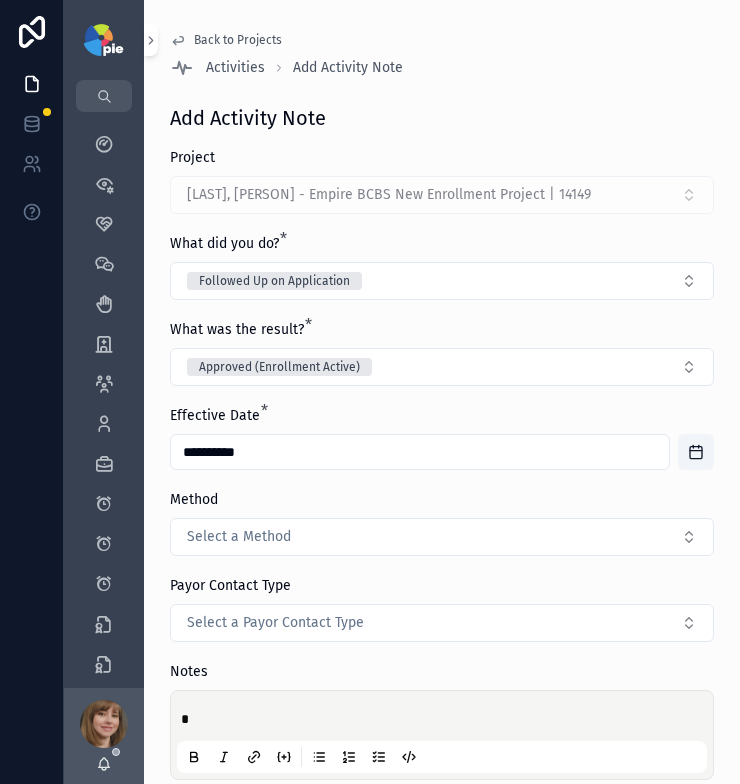 type 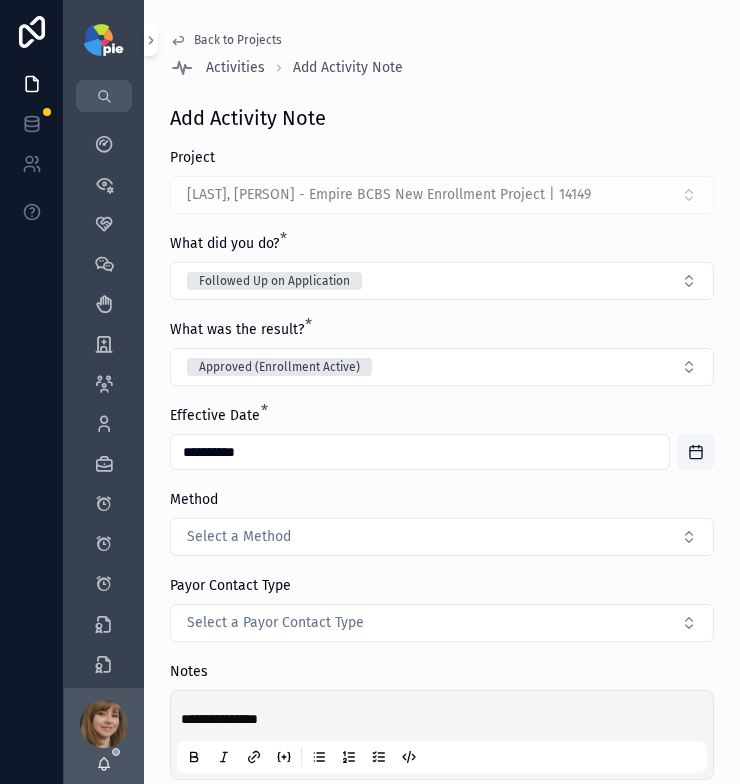 click on "**********" at bounding box center [442, 708] 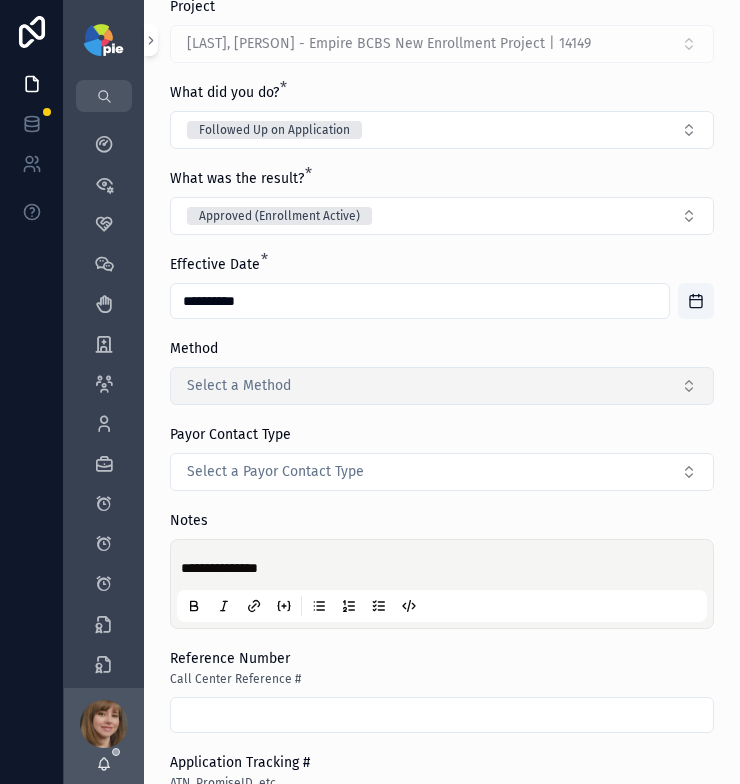 scroll, scrollTop: 413, scrollLeft: 0, axis: vertical 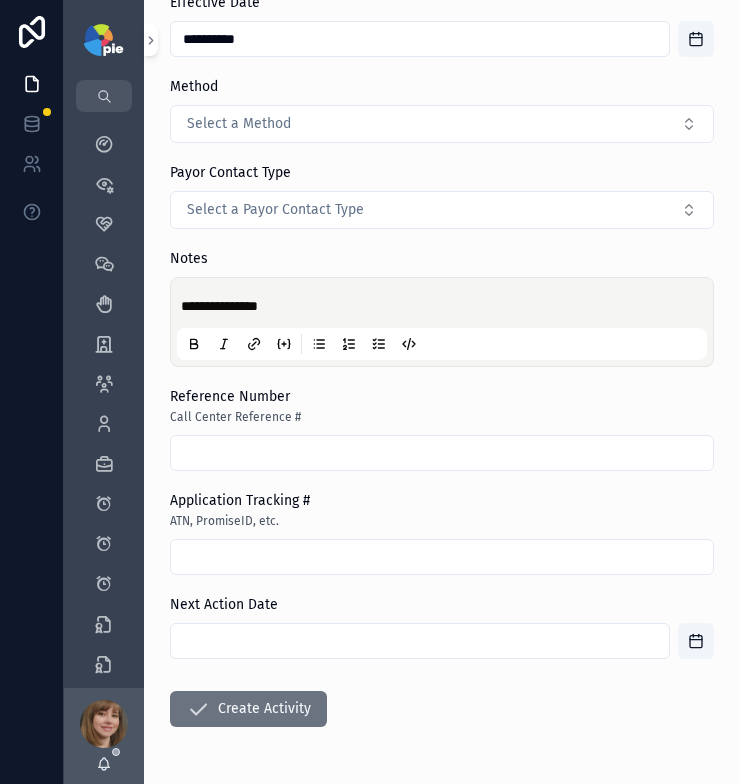 click on "**********" at bounding box center (446, 306) 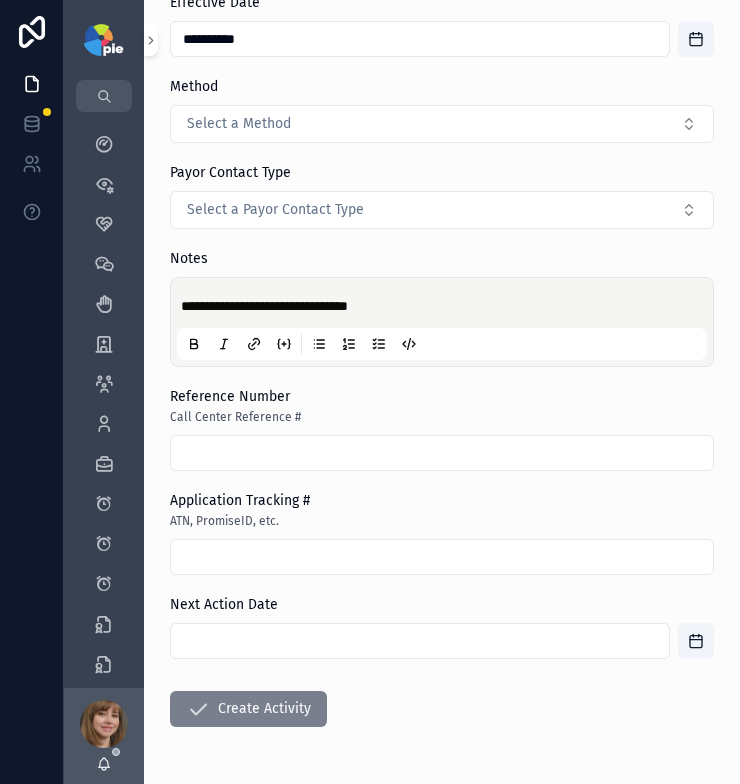 click on "Create Activity" at bounding box center [248, 709] 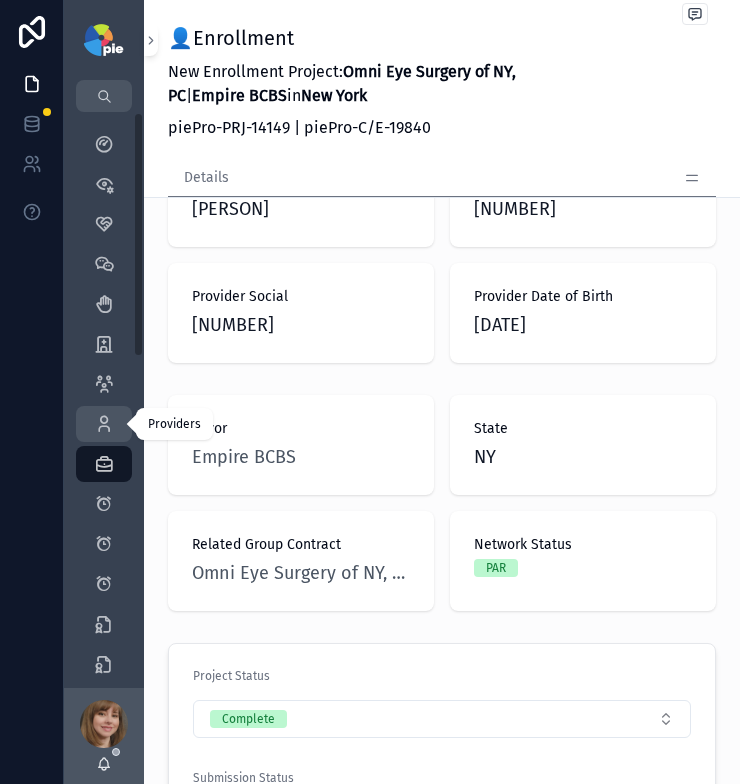 click at bounding box center [104, 424] 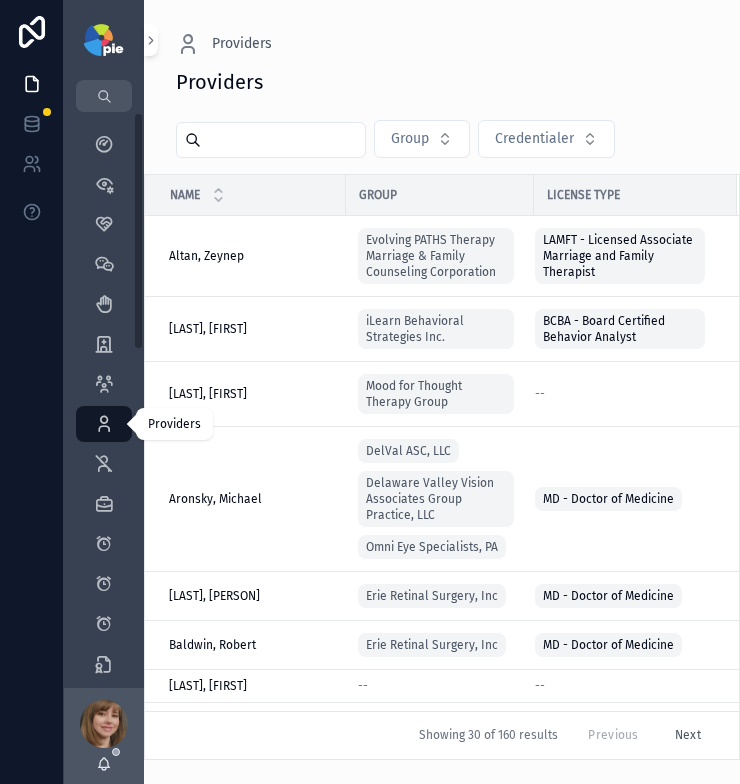 scroll, scrollTop: 0, scrollLeft: 0, axis: both 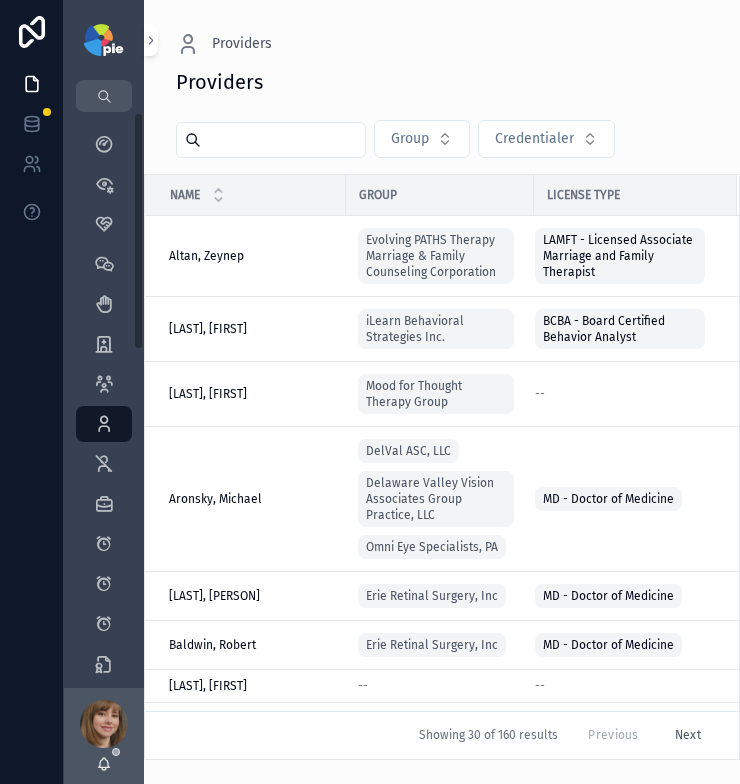 click at bounding box center [283, 140] 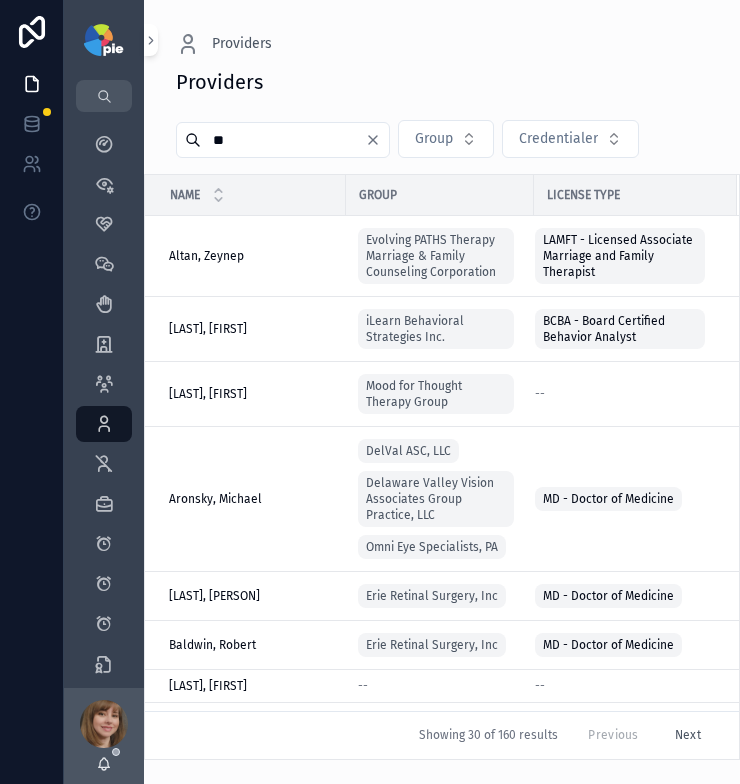 type on "*" 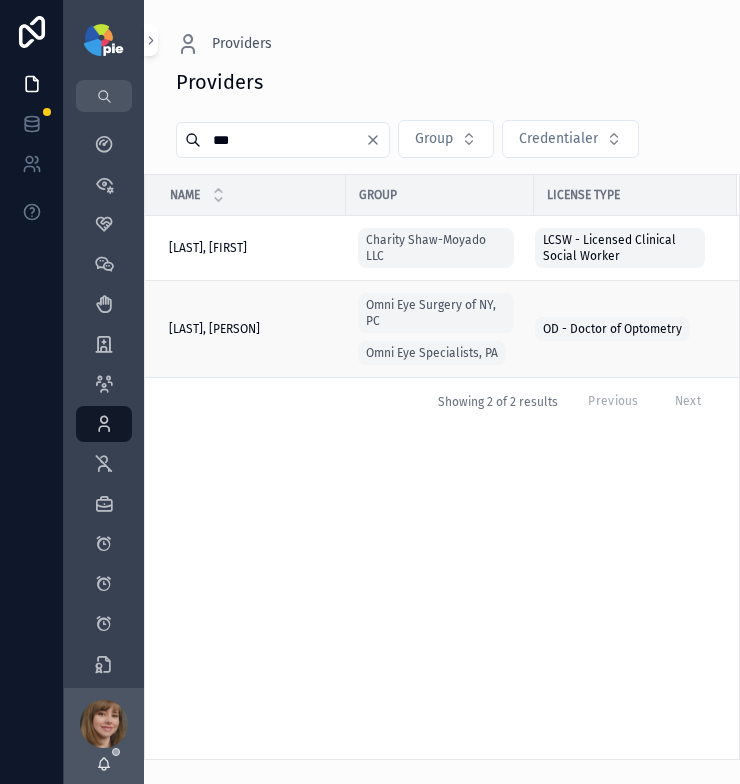 type on "***" 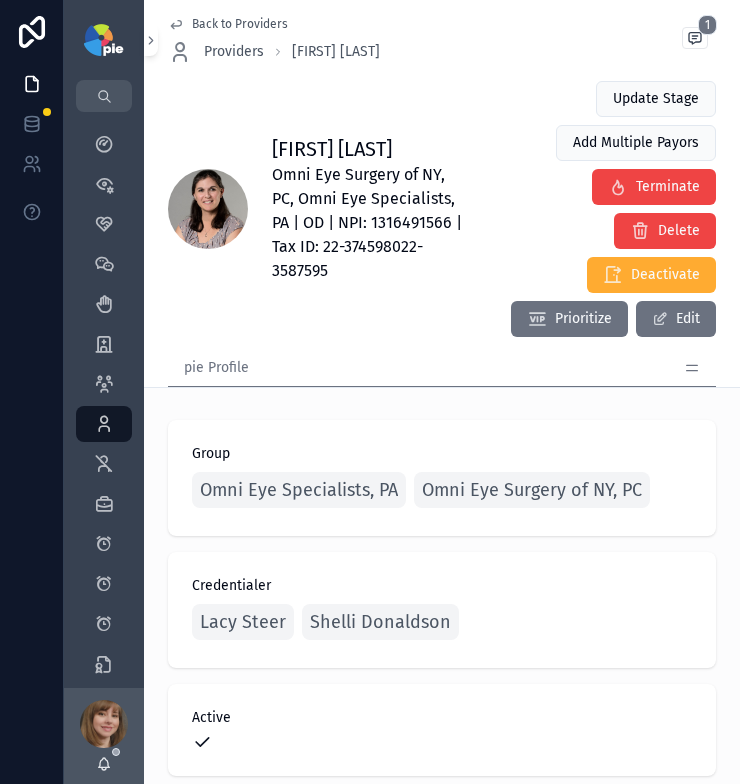 click 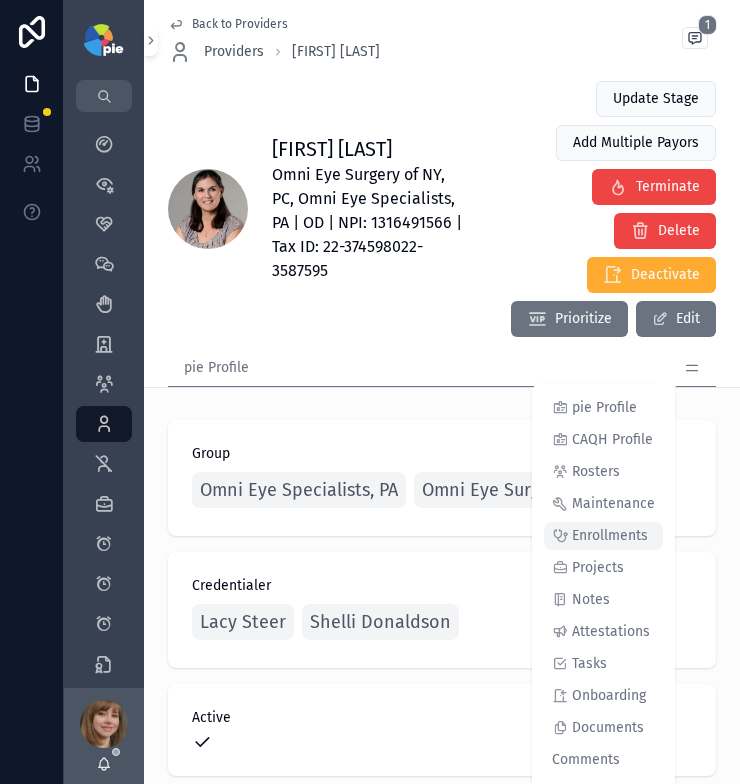 click on "Enrollments" at bounding box center (610, 536) 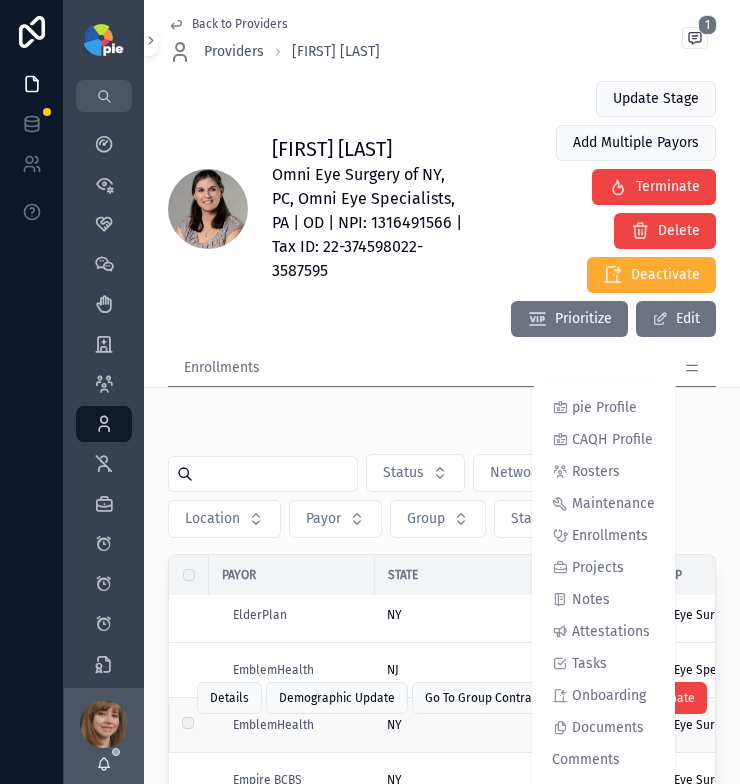 scroll, scrollTop: 1159, scrollLeft: 0, axis: vertical 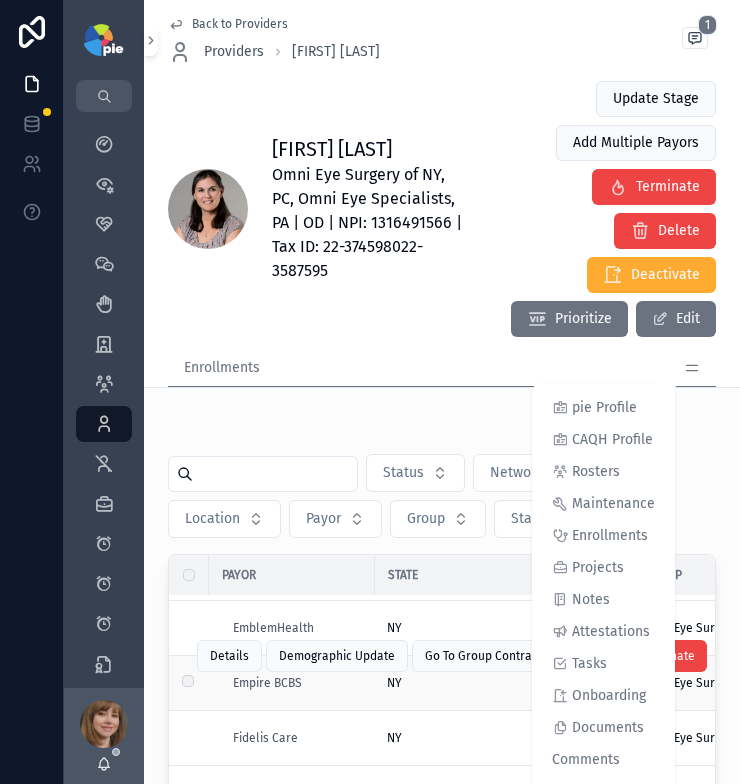 click on "Empire BCBS" at bounding box center [292, 683] 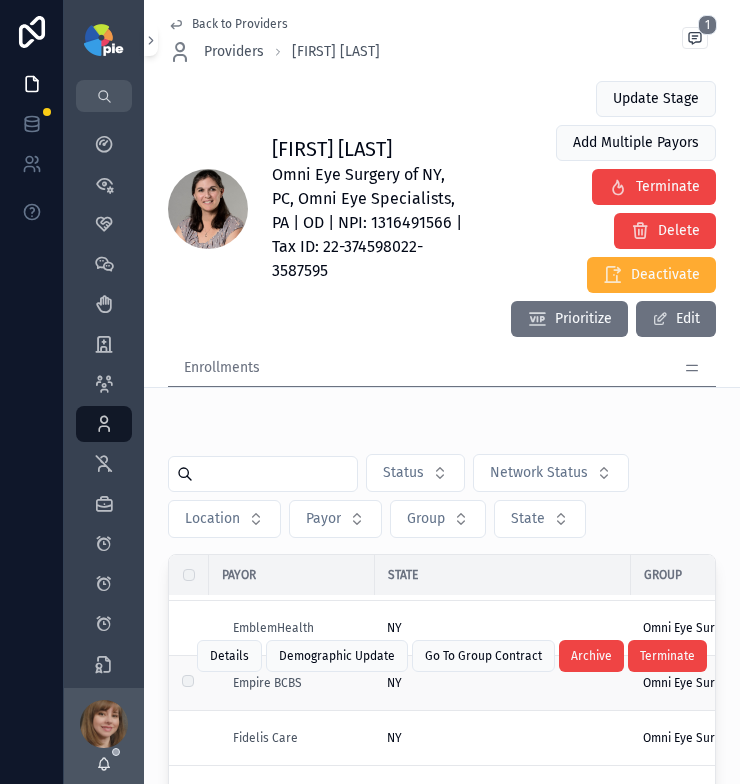 click on "Empire BCBS" at bounding box center [298, 683] 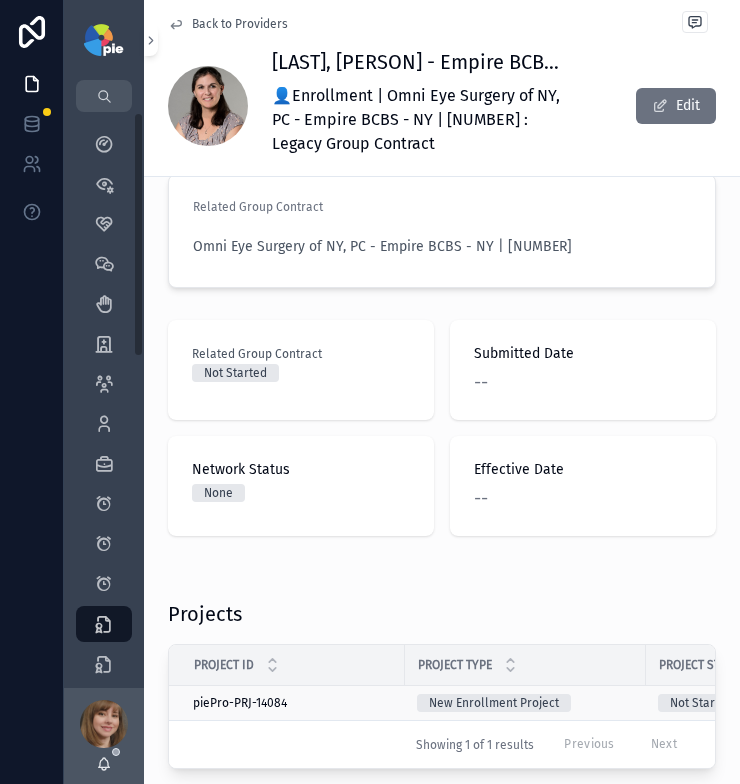 scroll, scrollTop: 159, scrollLeft: 0, axis: vertical 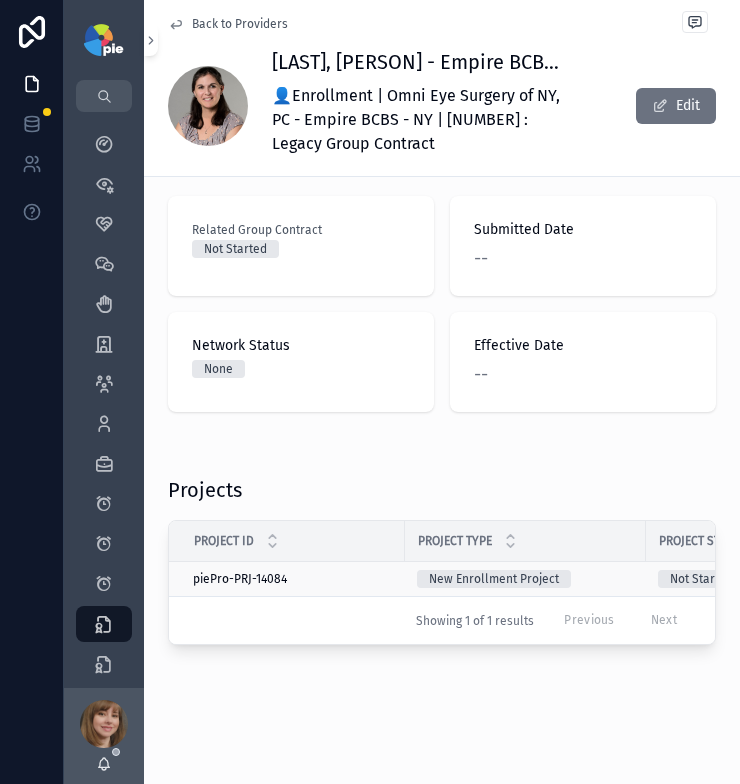 click on "New Enrollment Project" at bounding box center [525, 579] 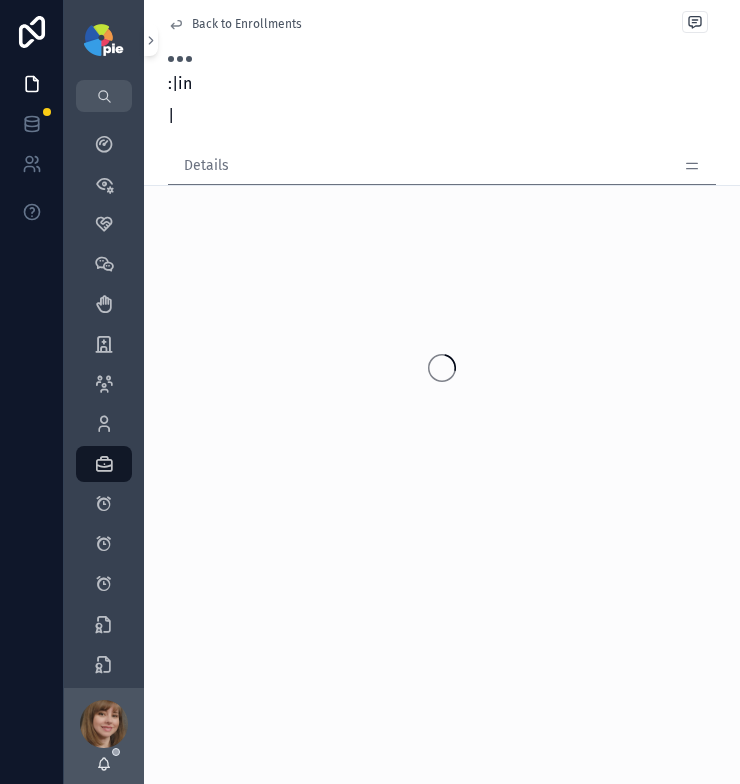 scroll, scrollTop: 0, scrollLeft: 0, axis: both 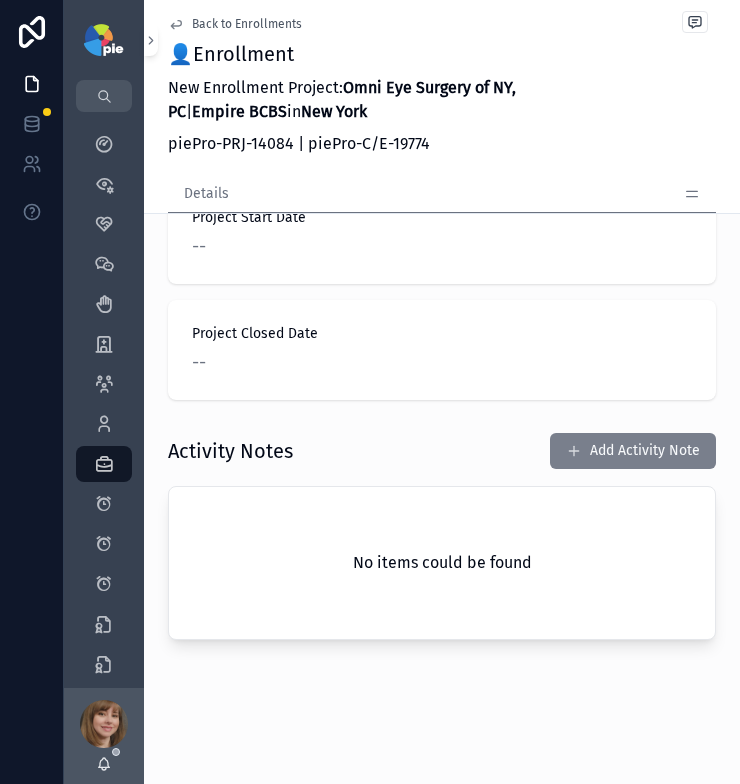 click on "Add Activity Note" at bounding box center [633, 451] 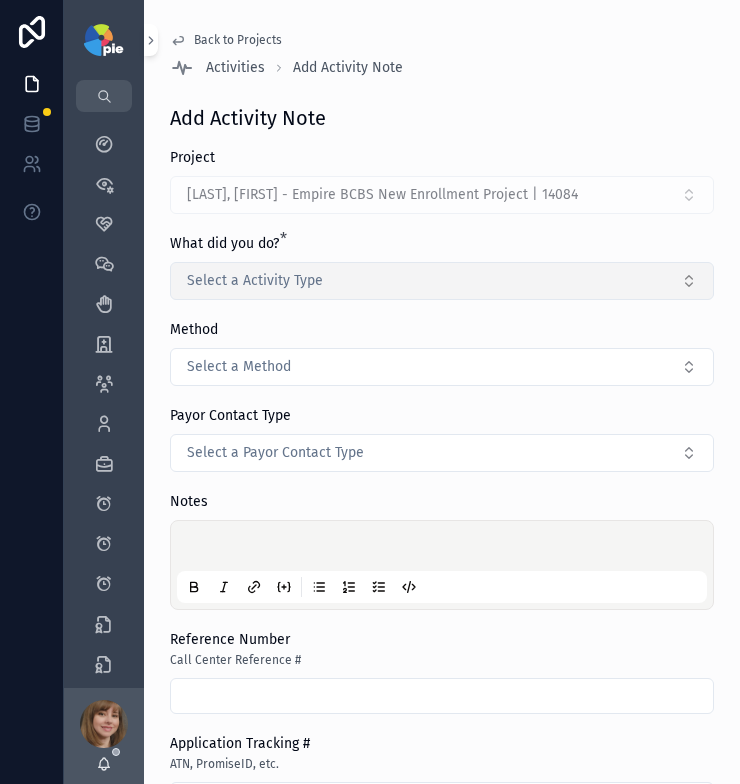click on "Select a Activity Type" at bounding box center [255, 281] 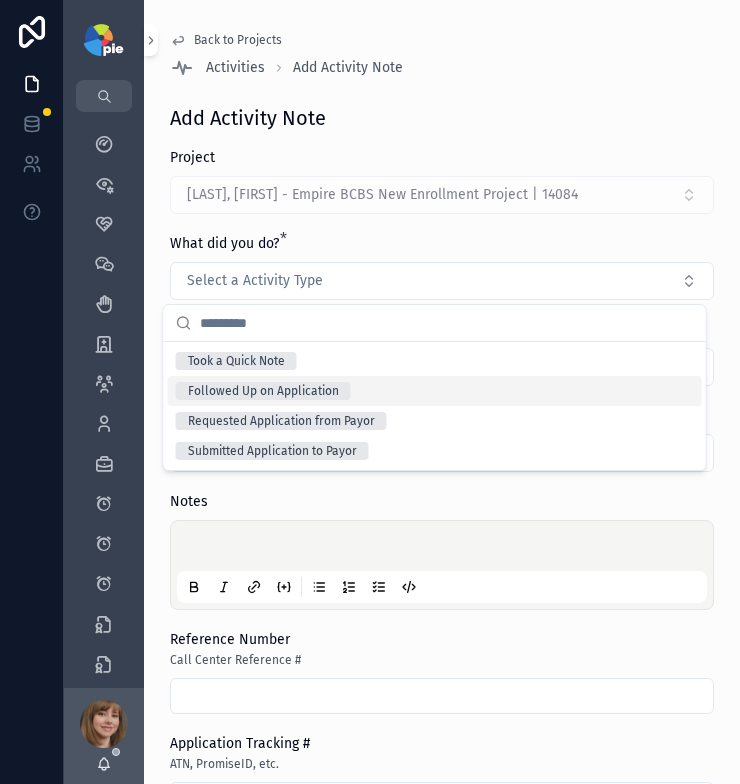 click on "Followed Up on Application" at bounding box center [435, 391] 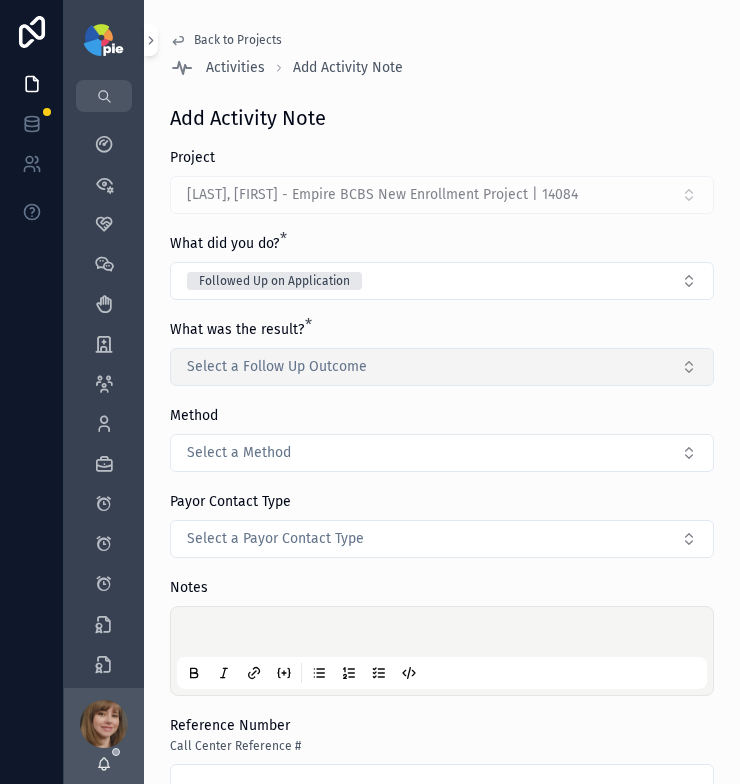 click on "Select a Follow Up Outcome" at bounding box center [277, 367] 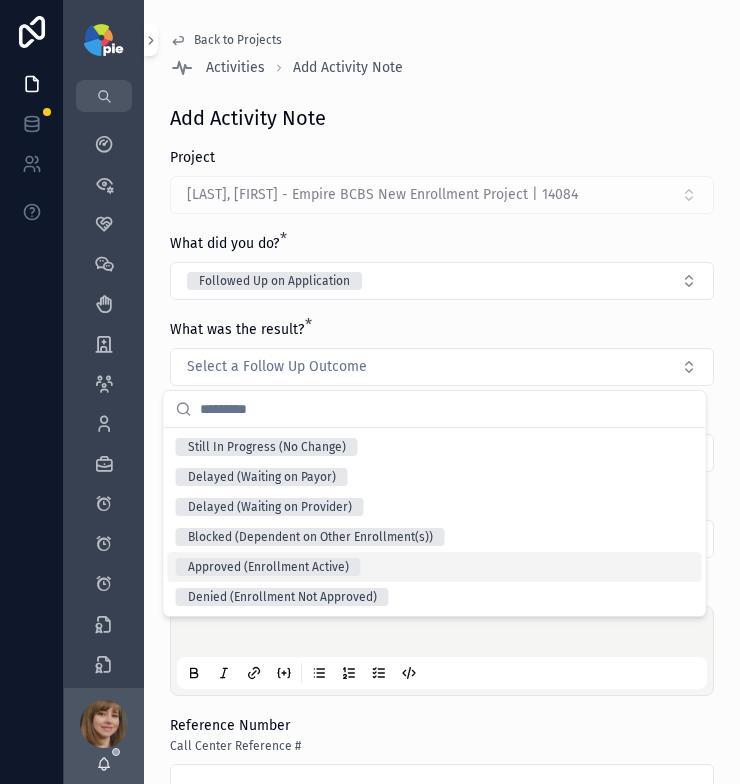 click on "Approved (Enrollment Active)" at bounding box center [268, 567] 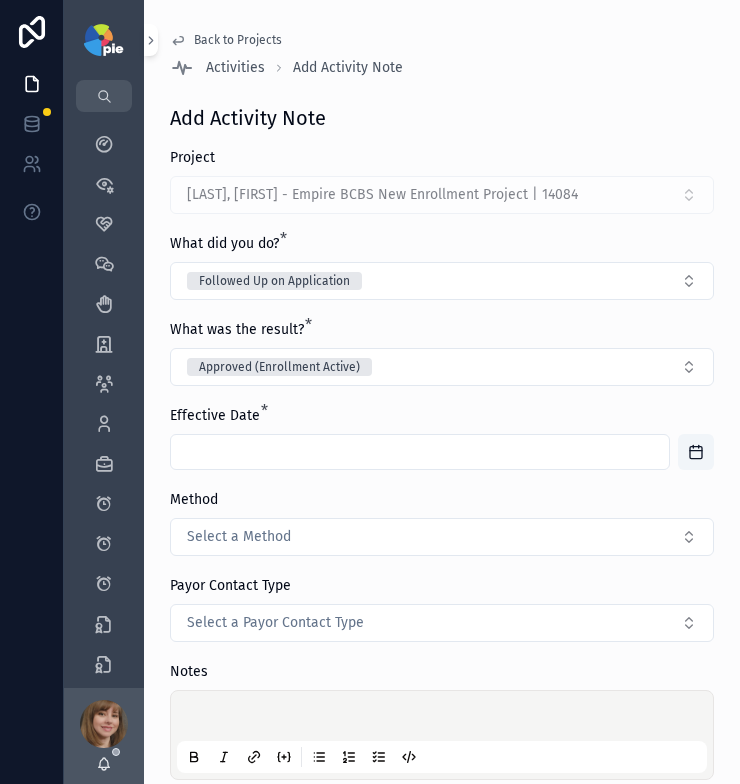 type 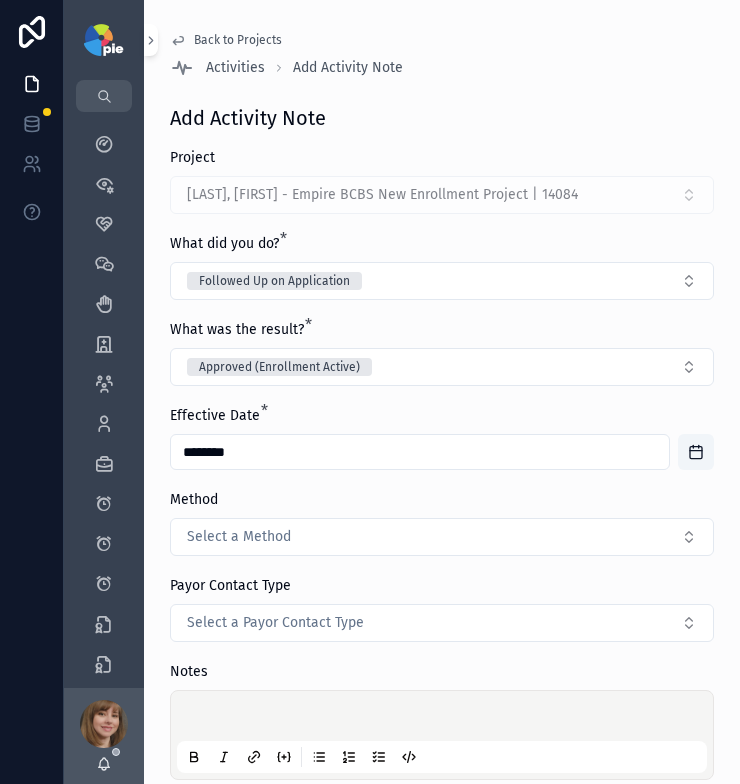 type on "********" 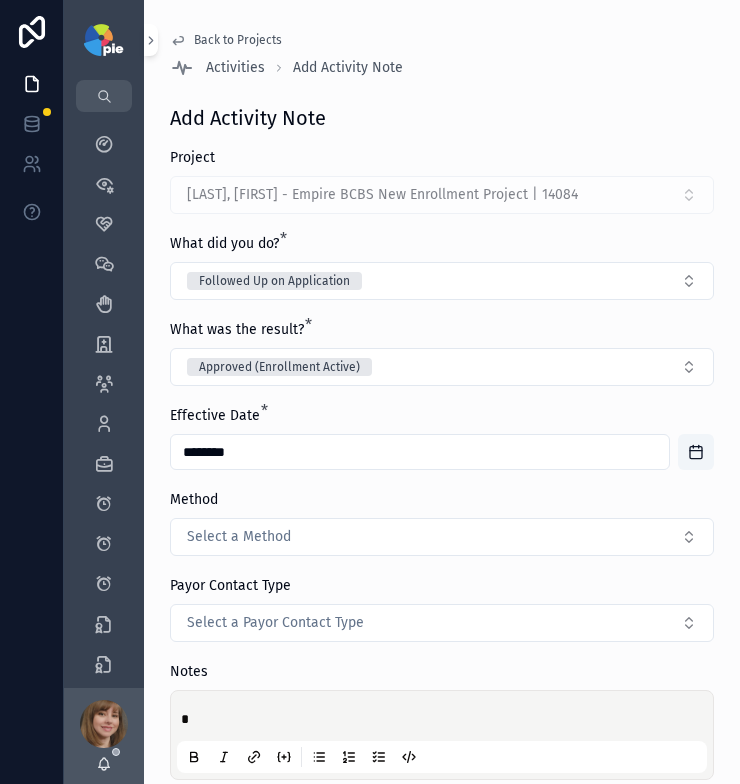 type 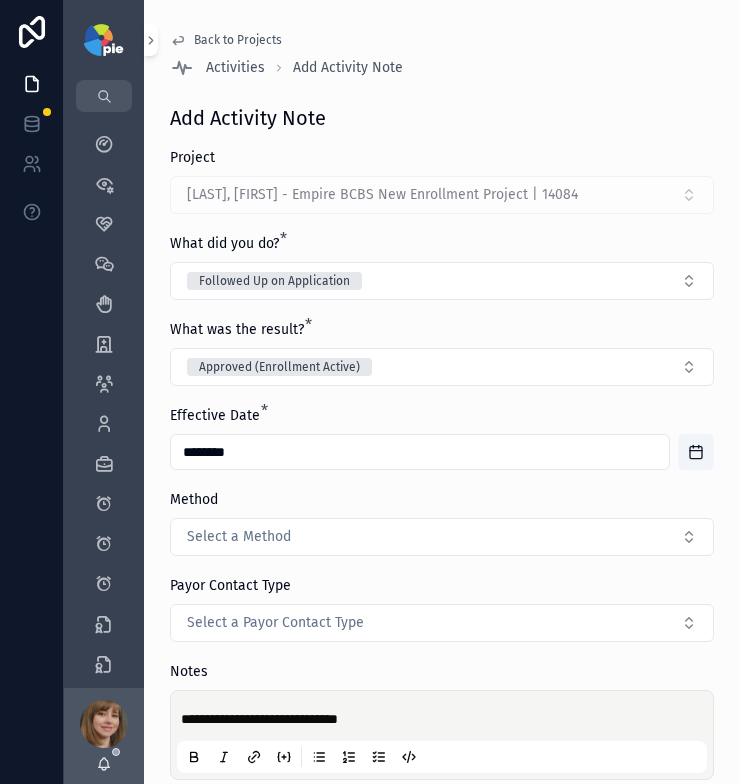click on "Notes" at bounding box center (442, 672) 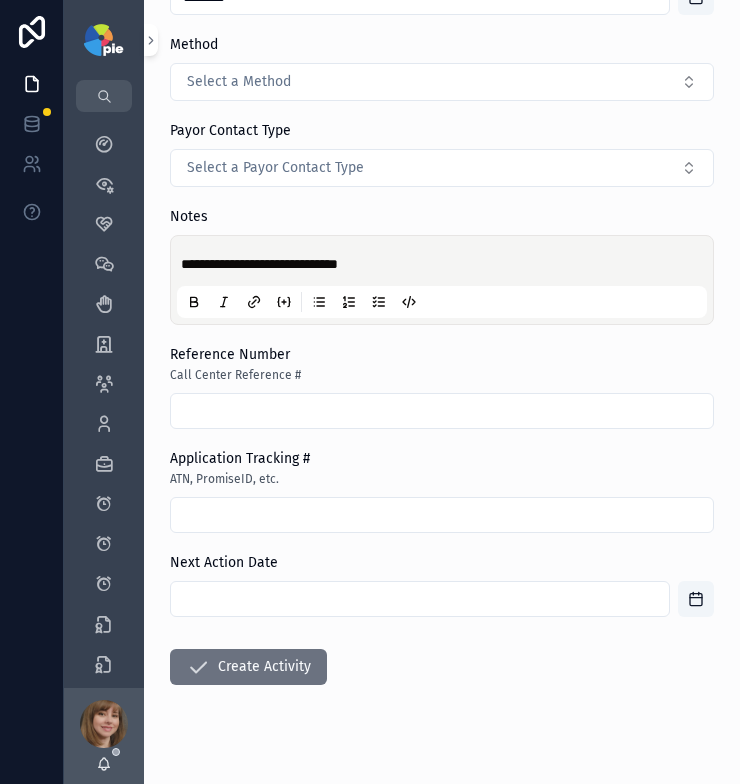 scroll, scrollTop: 484, scrollLeft: 0, axis: vertical 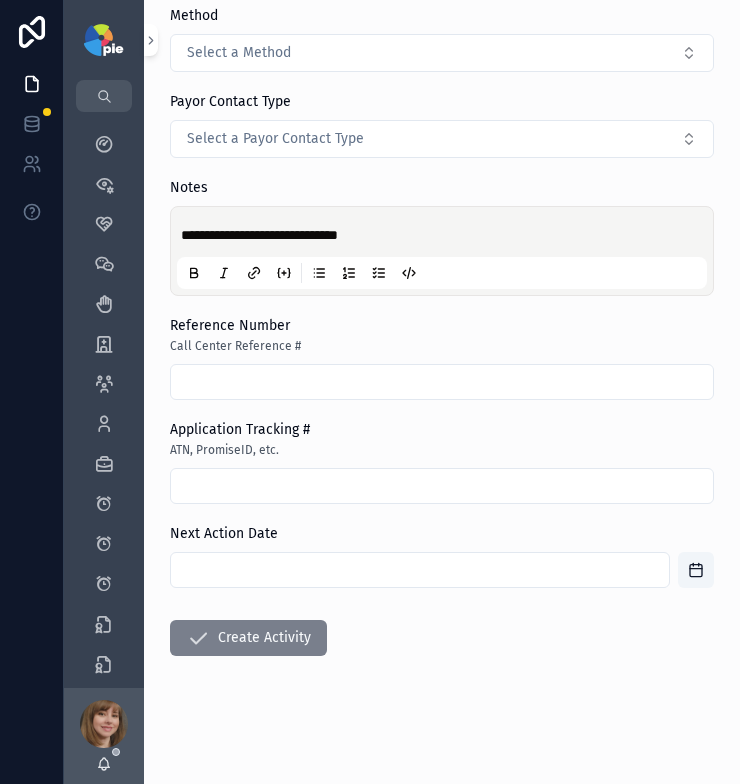 click on "Create Activity" at bounding box center [248, 638] 